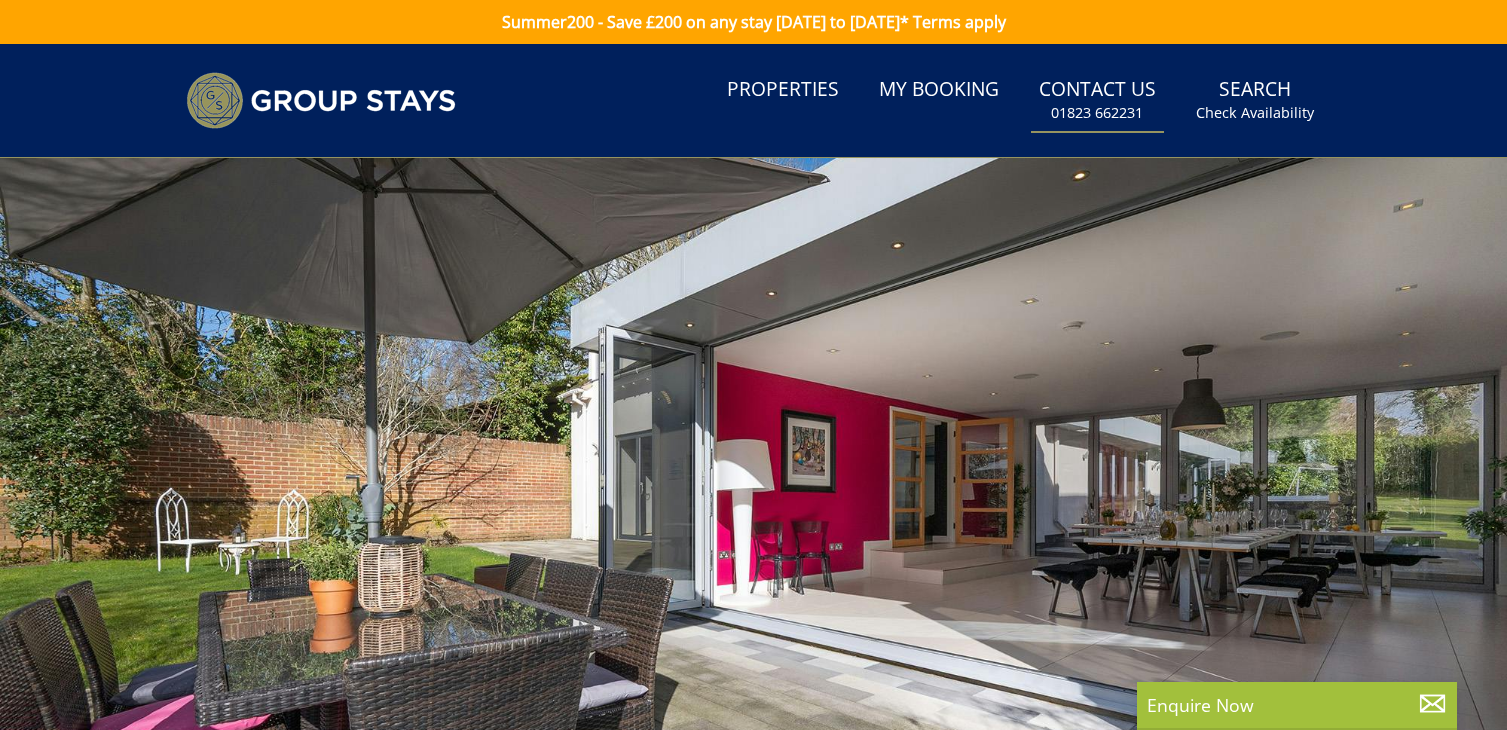 scroll, scrollTop: 0, scrollLeft: 0, axis: both 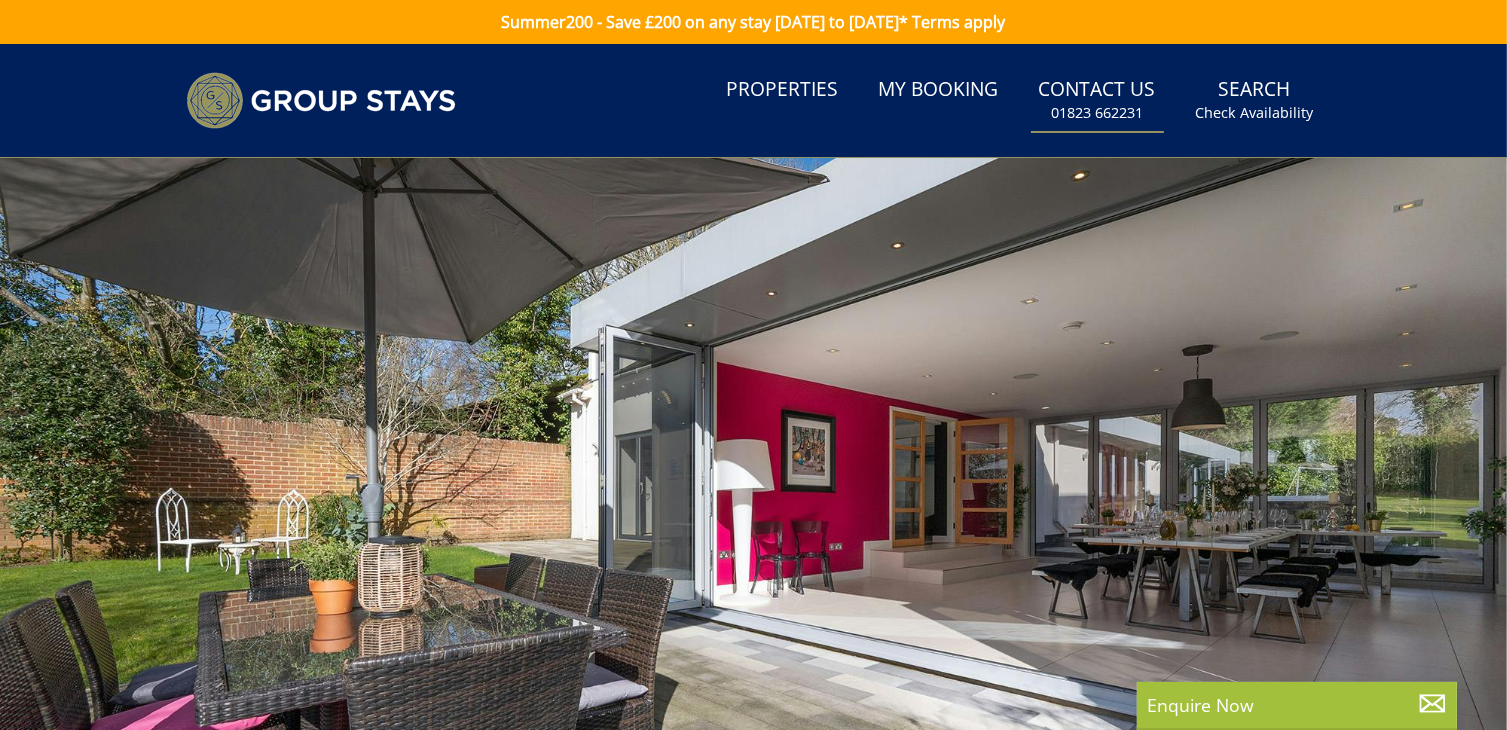 click on "Contact Us  [PHONE_NUMBER]" at bounding box center (1097, 100) 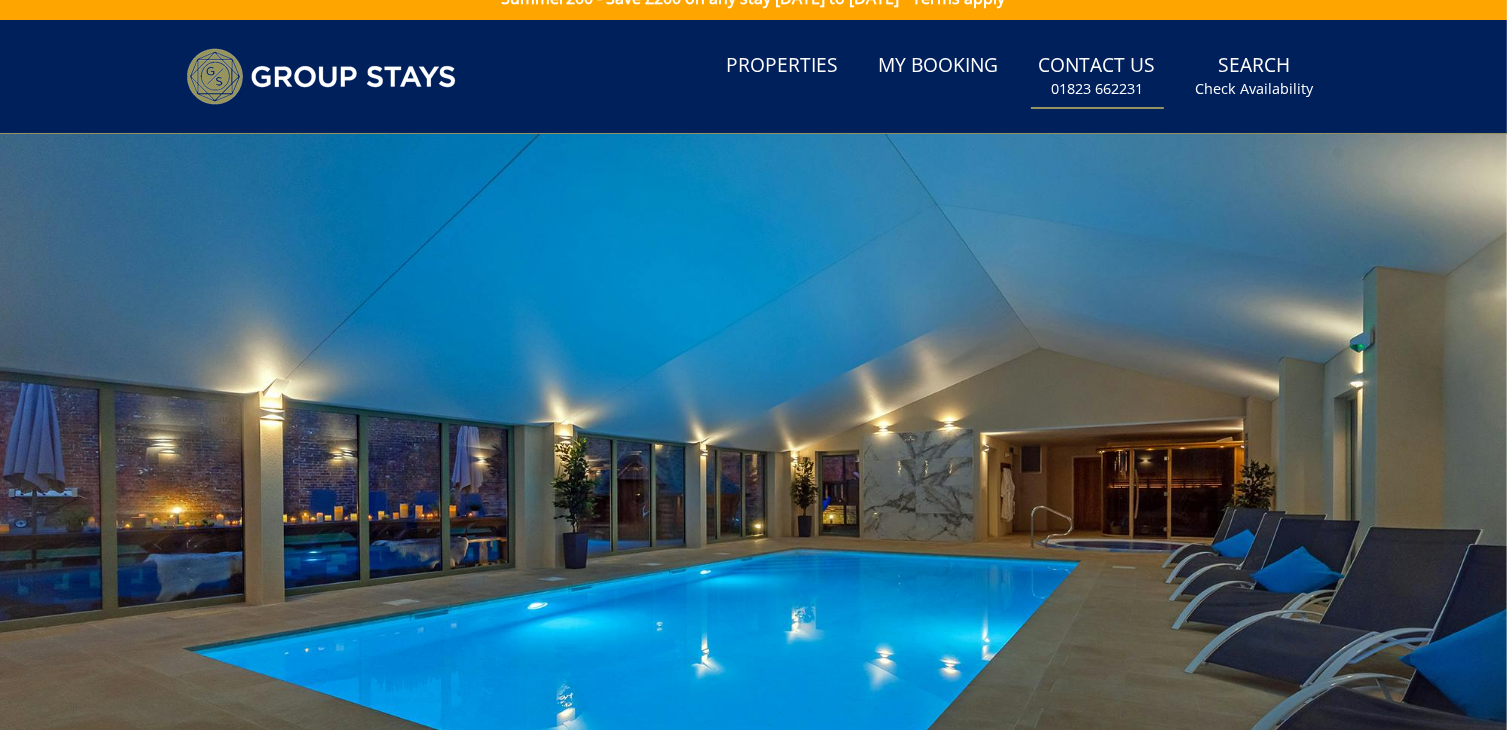 scroll, scrollTop: 0, scrollLeft: 0, axis: both 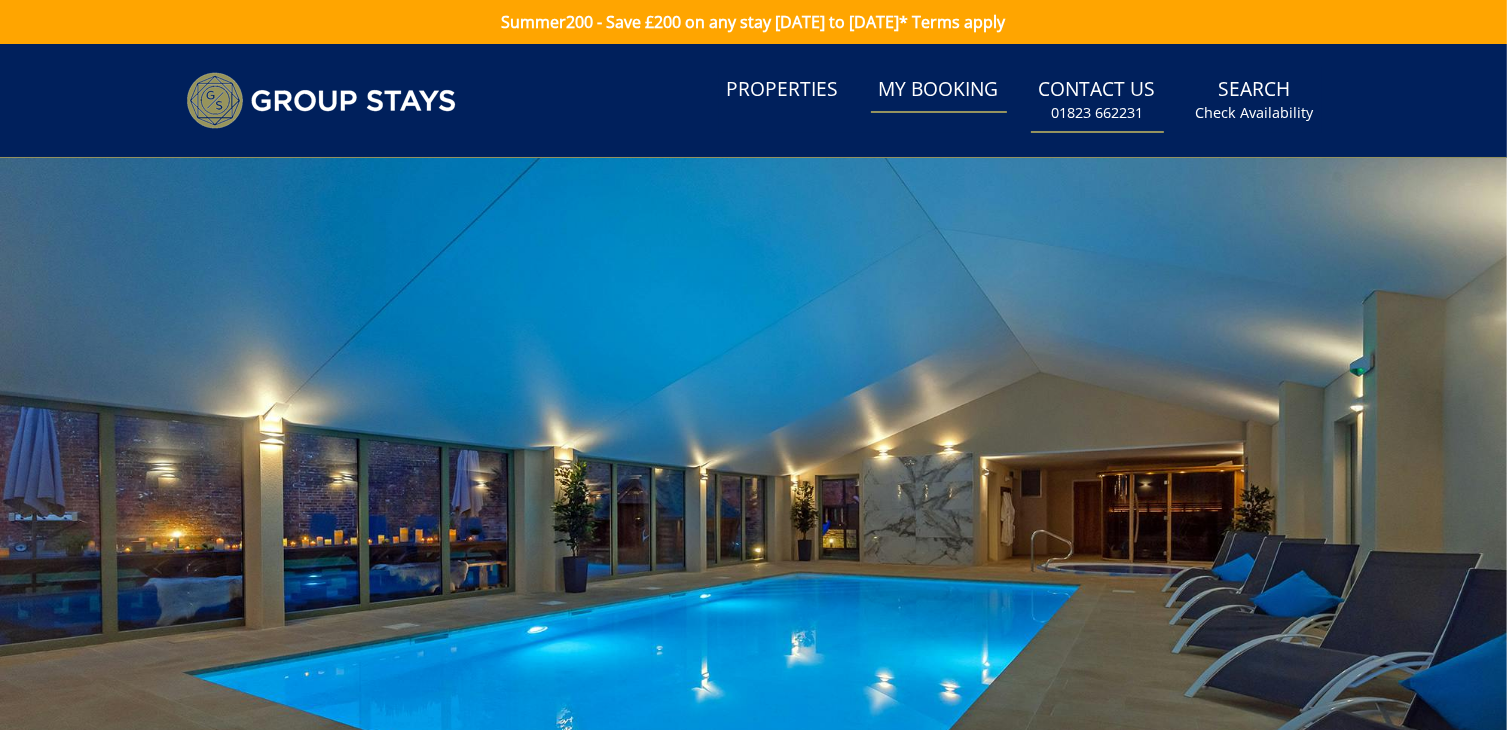 click on "My Booking" at bounding box center [939, 90] 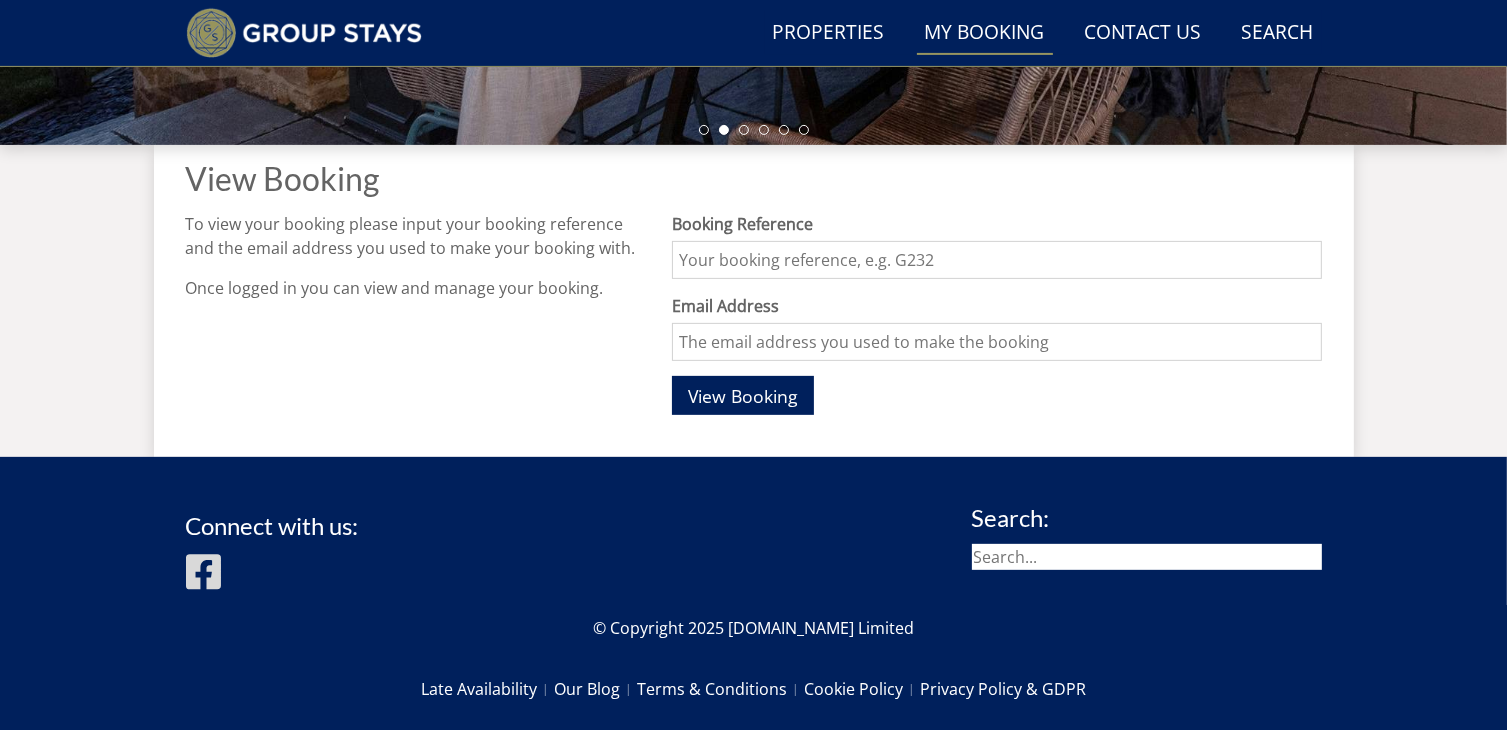 scroll, scrollTop: 667, scrollLeft: 0, axis: vertical 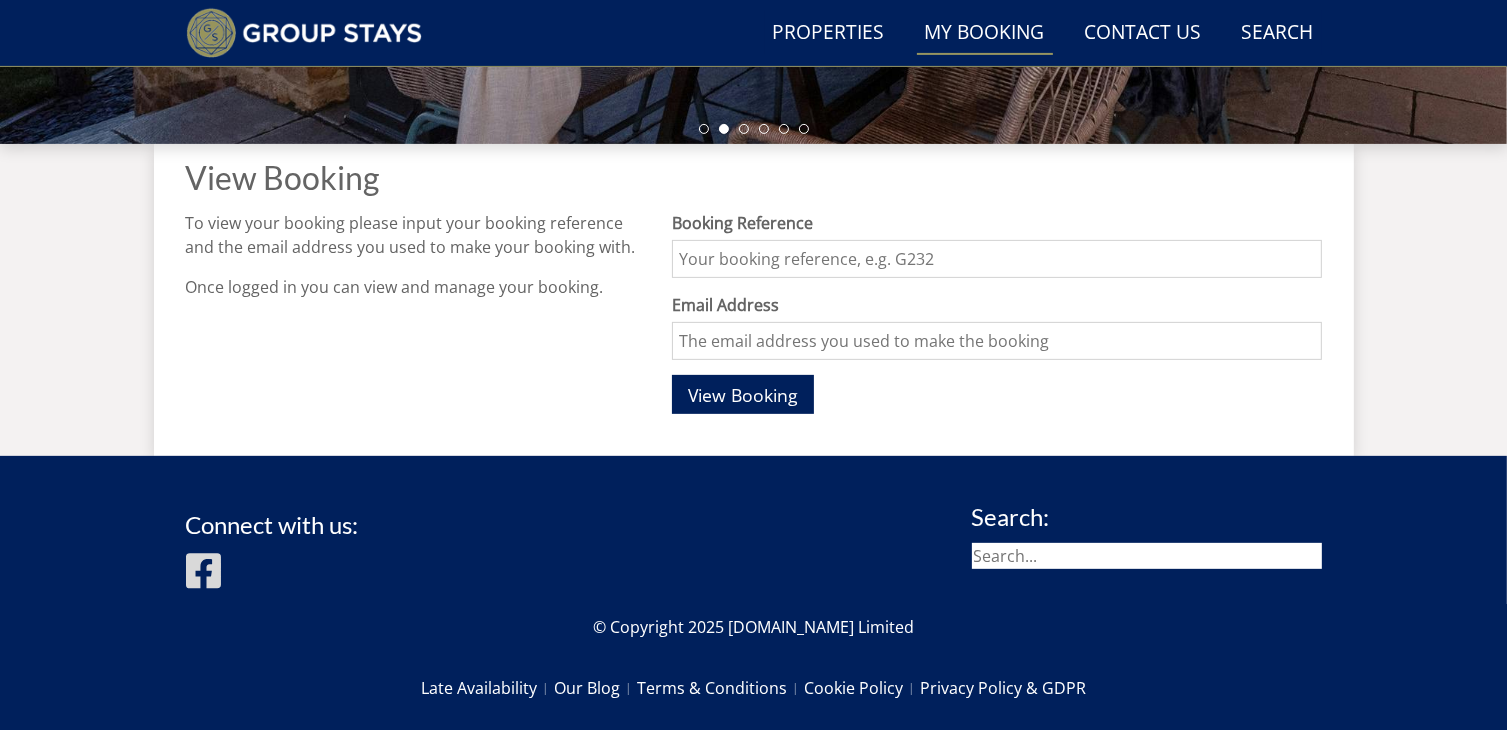 click on "Booking Reference" at bounding box center (996, 259) 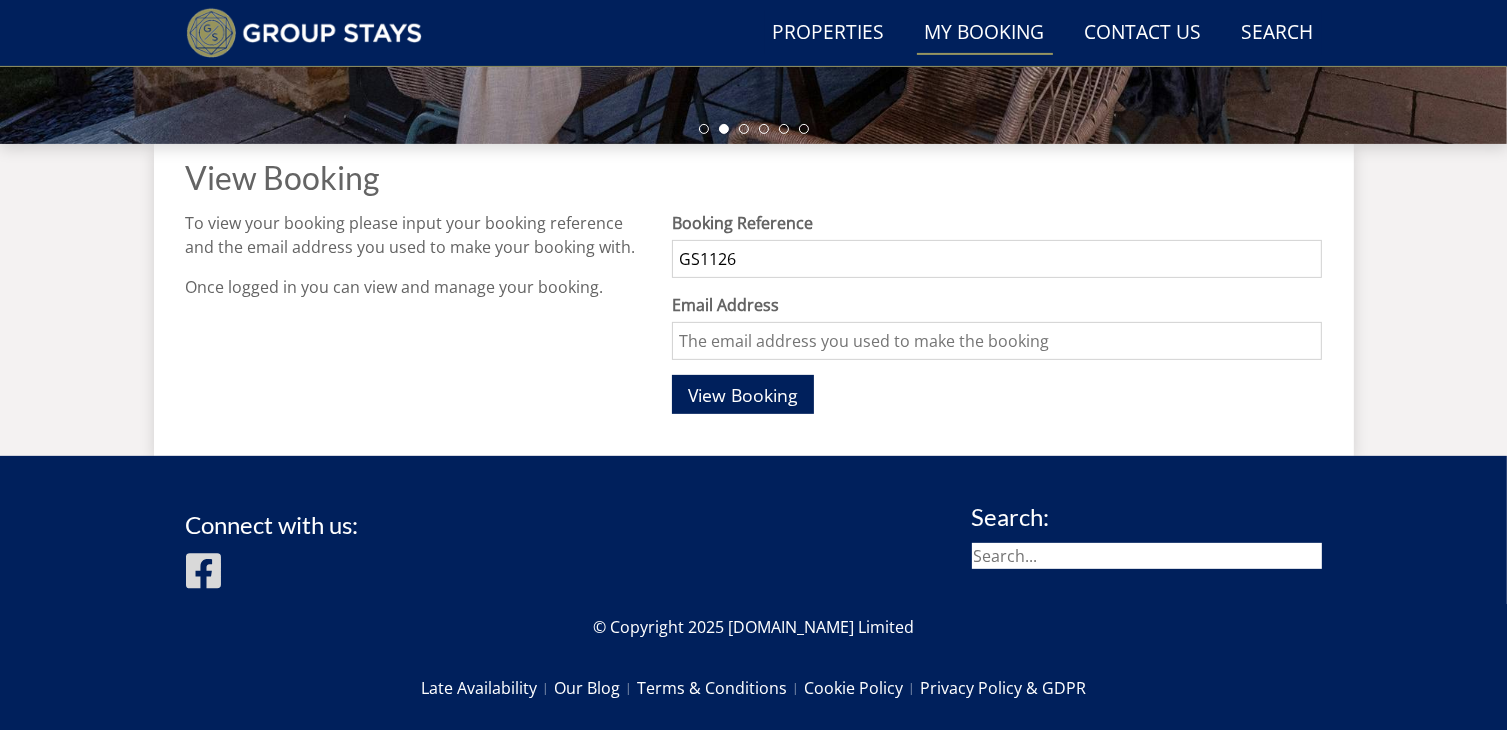 click on "Email Address" at bounding box center [996, 341] 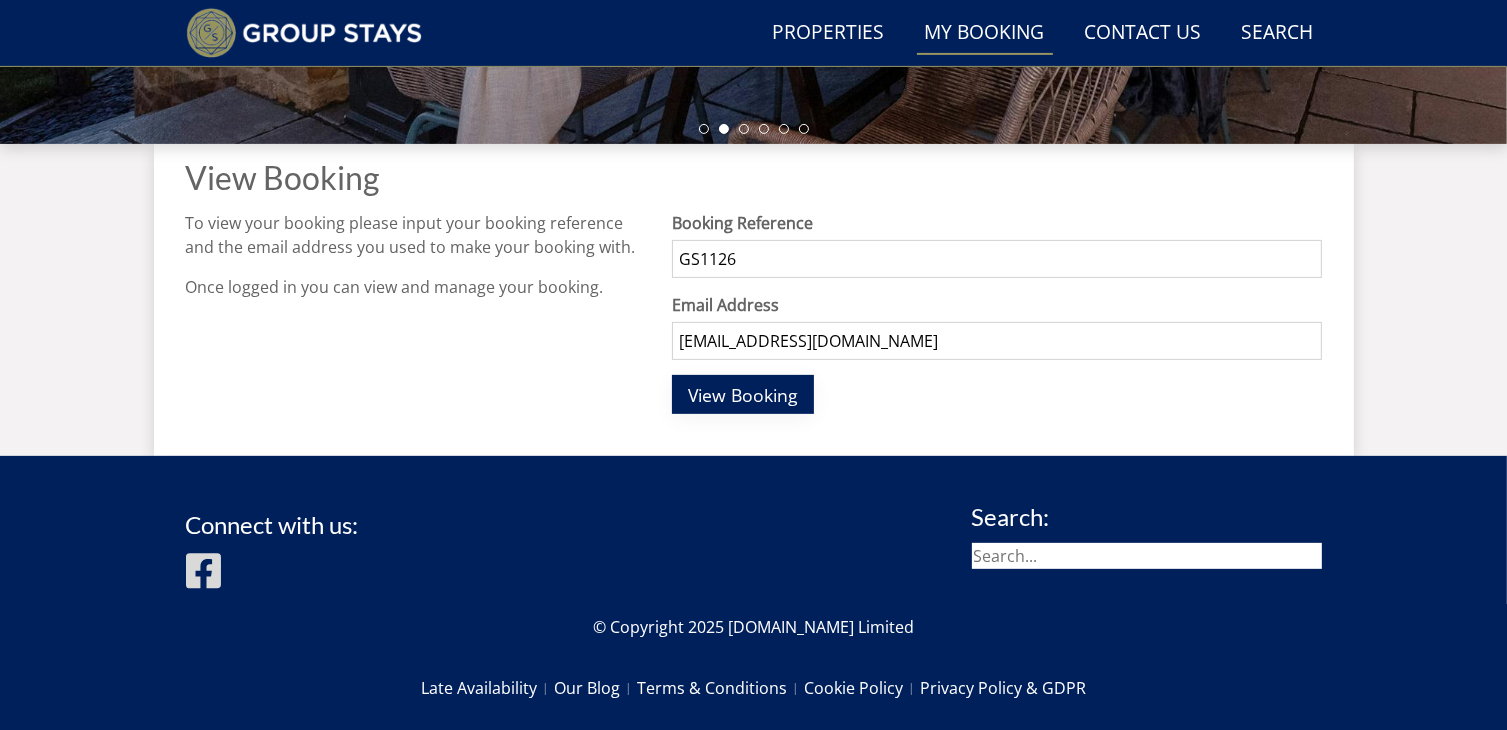 click on "View Booking" at bounding box center [743, 395] 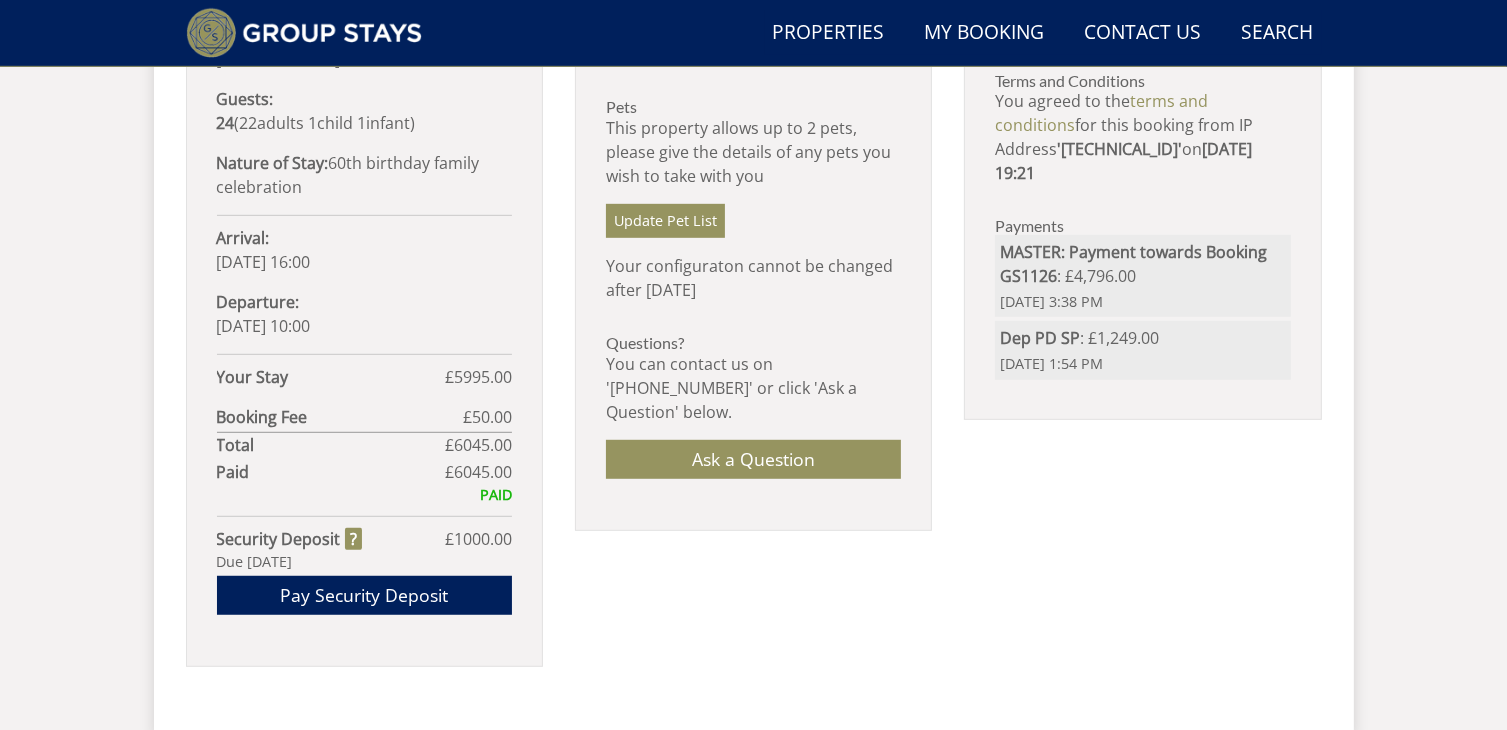scroll, scrollTop: 1168, scrollLeft: 0, axis: vertical 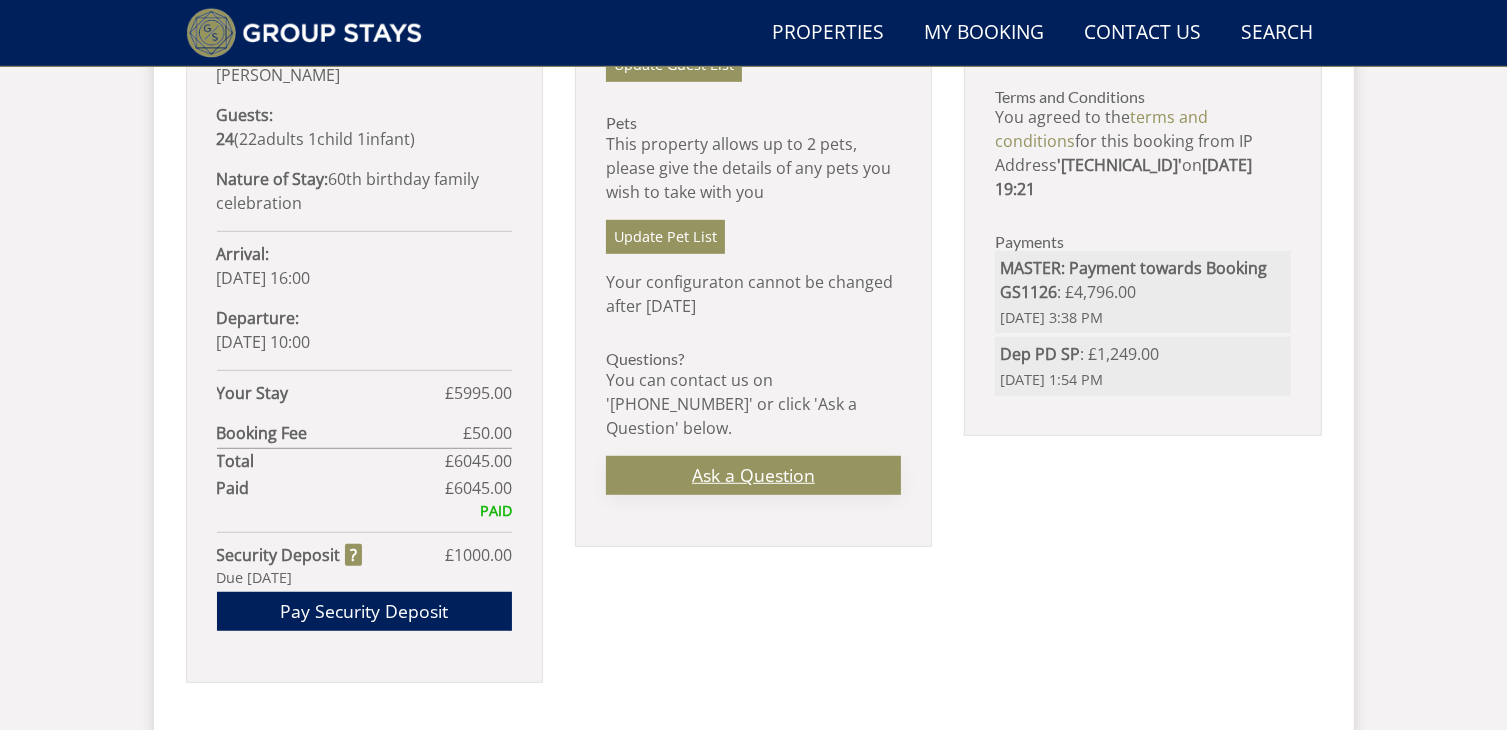 click on "Ask a Question" at bounding box center [753, 475] 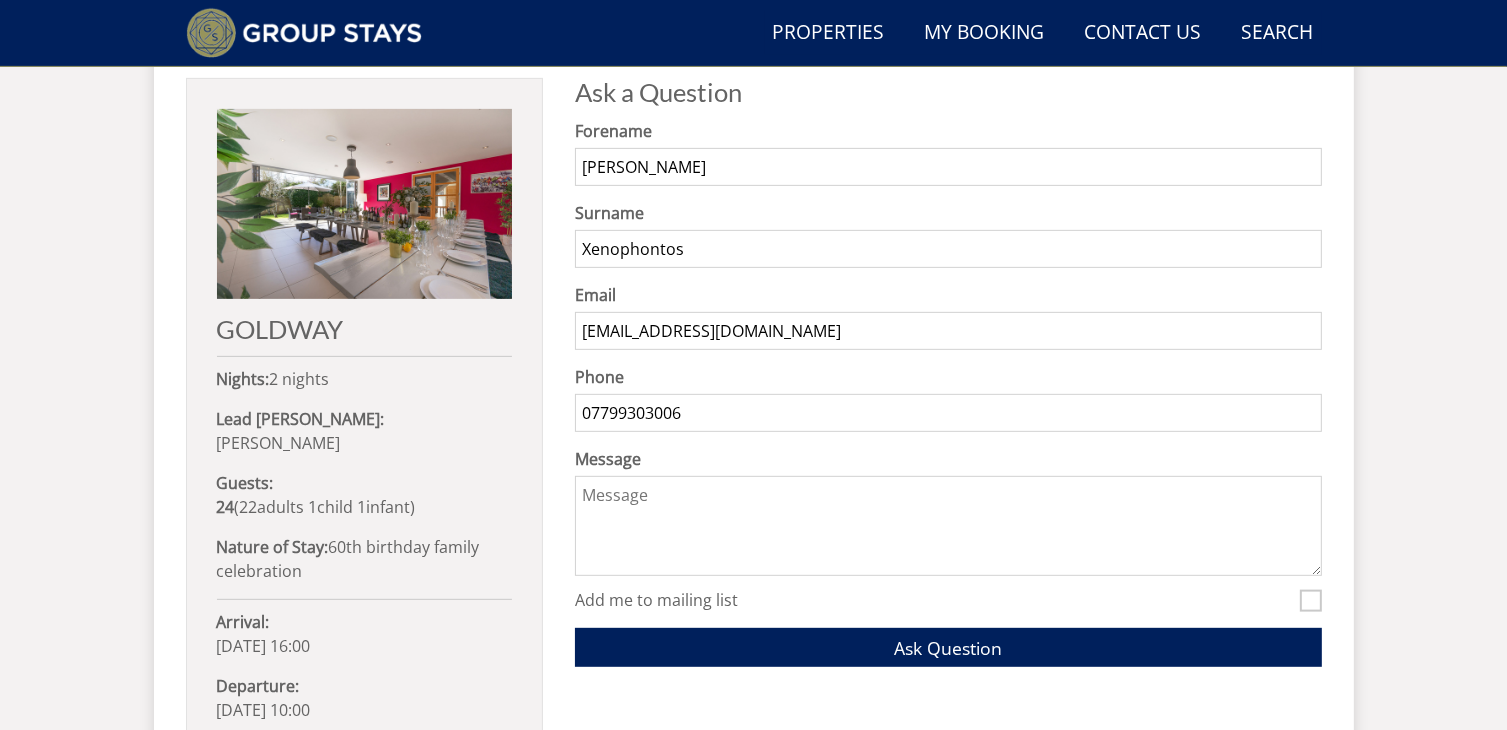 scroll, scrollTop: 757, scrollLeft: 0, axis: vertical 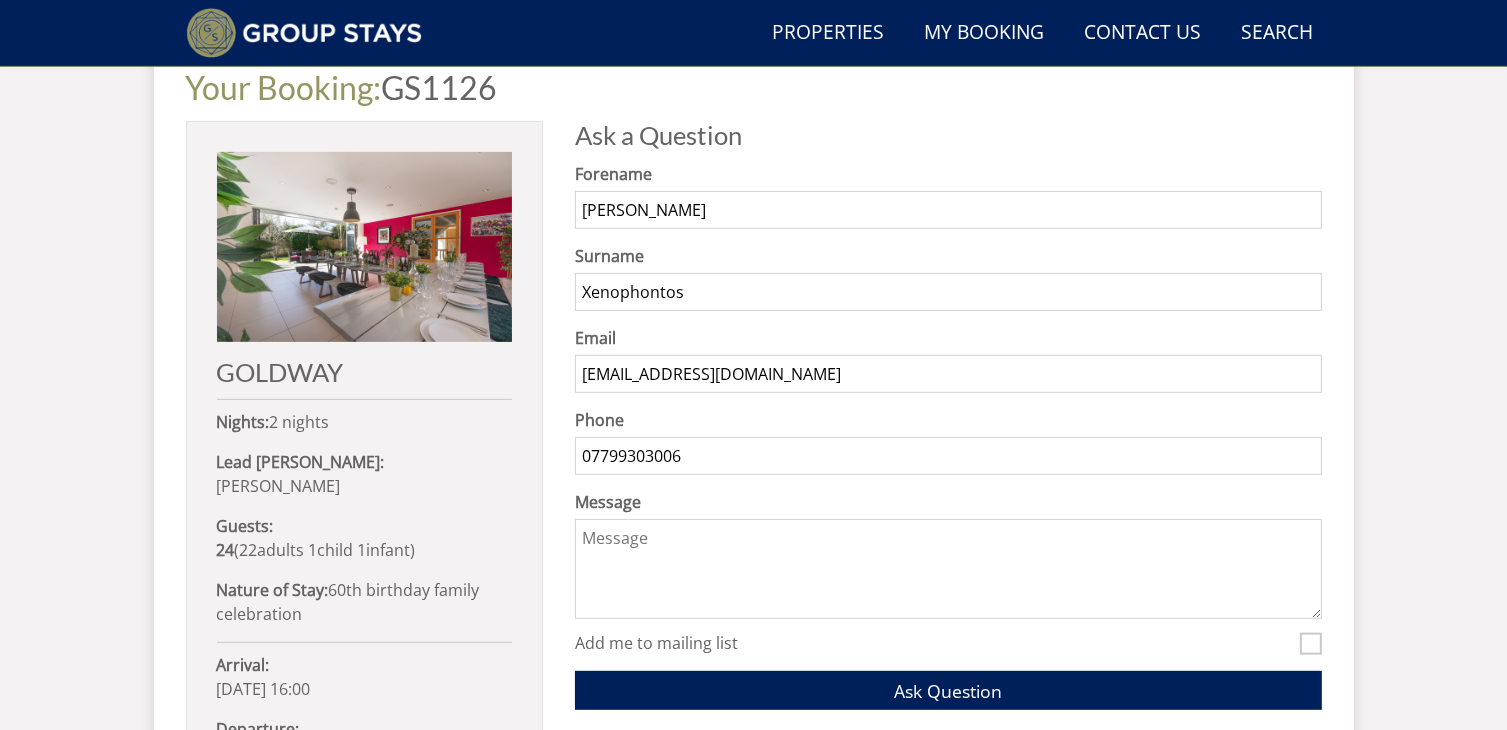 click on "Message" at bounding box center [948, 569] 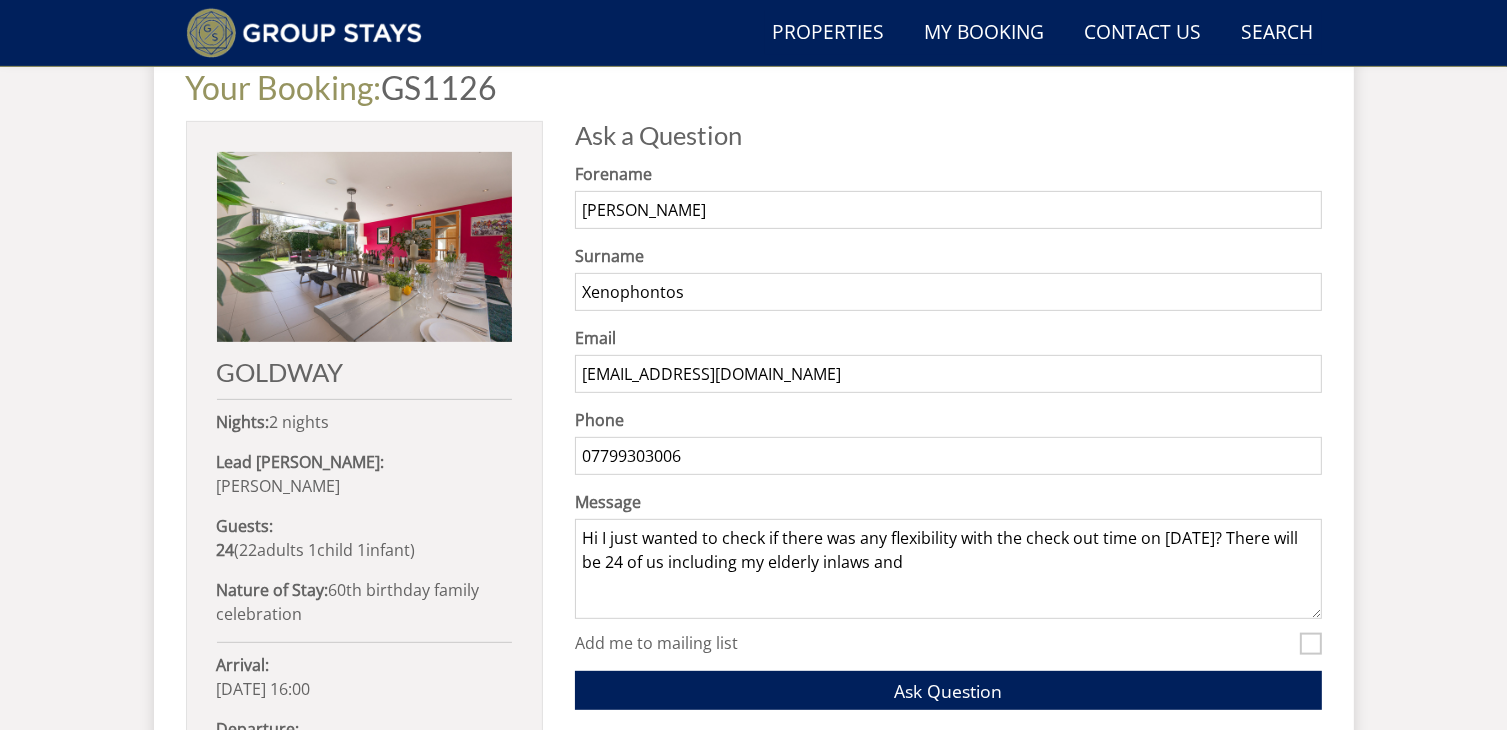click on "Hi I just wanted to check if there was any flexibility with the check out time on [DATE]? There will be 24 of us including my elderly inlaws and" at bounding box center (948, 569) 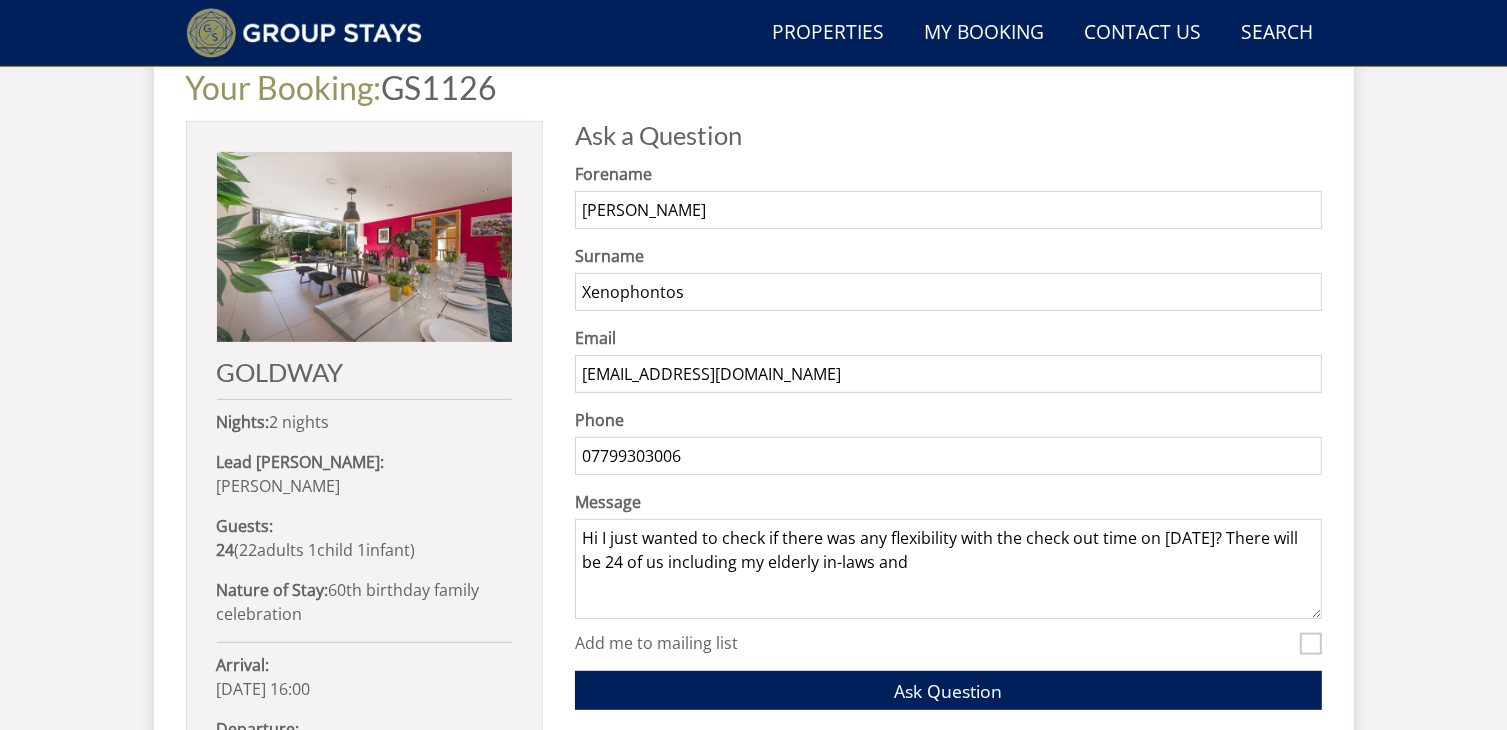 click on "Hi I just wanted to check if there was any flexibility with the check out time on [DATE]? There will be 24 of us including my elderly in-laws and" at bounding box center (948, 569) 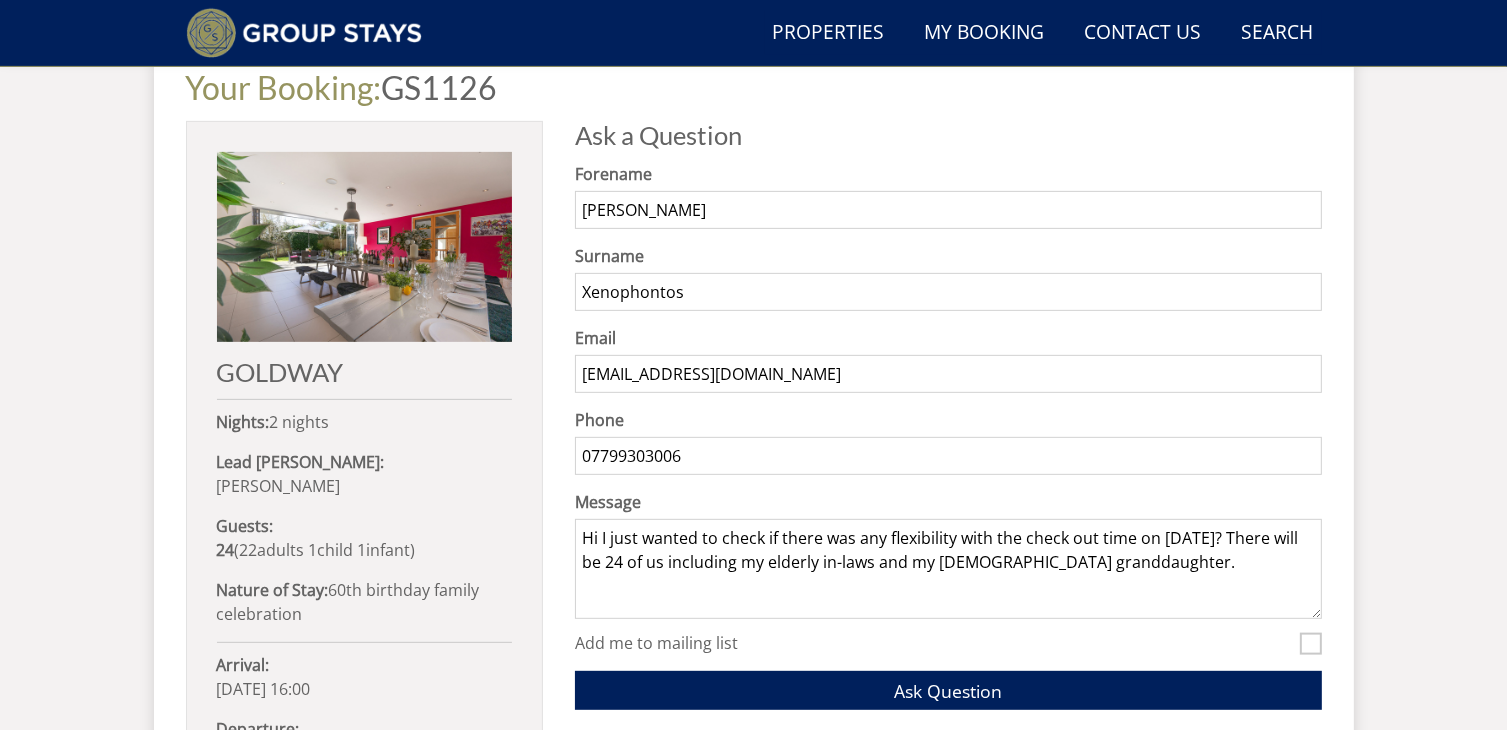 click on "Hi I just wanted to check if there was any flexibility with the check out time on [DATE]? There will be 24 of us including my elderly in-laws and my [DEMOGRAPHIC_DATA] granddaughter." at bounding box center (948, 569) 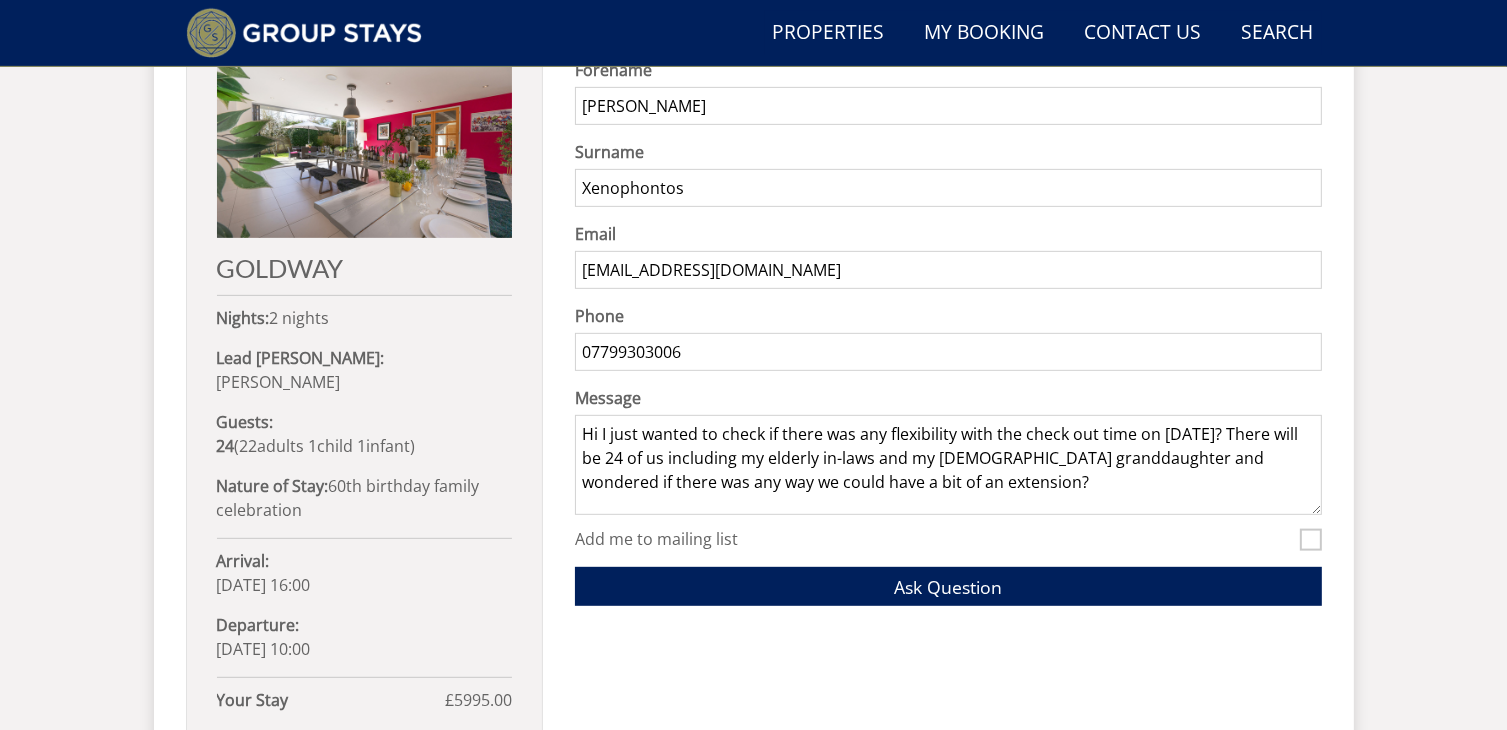 scroll, scrollTop: 860, scrollLeft: 0, axis: vertical 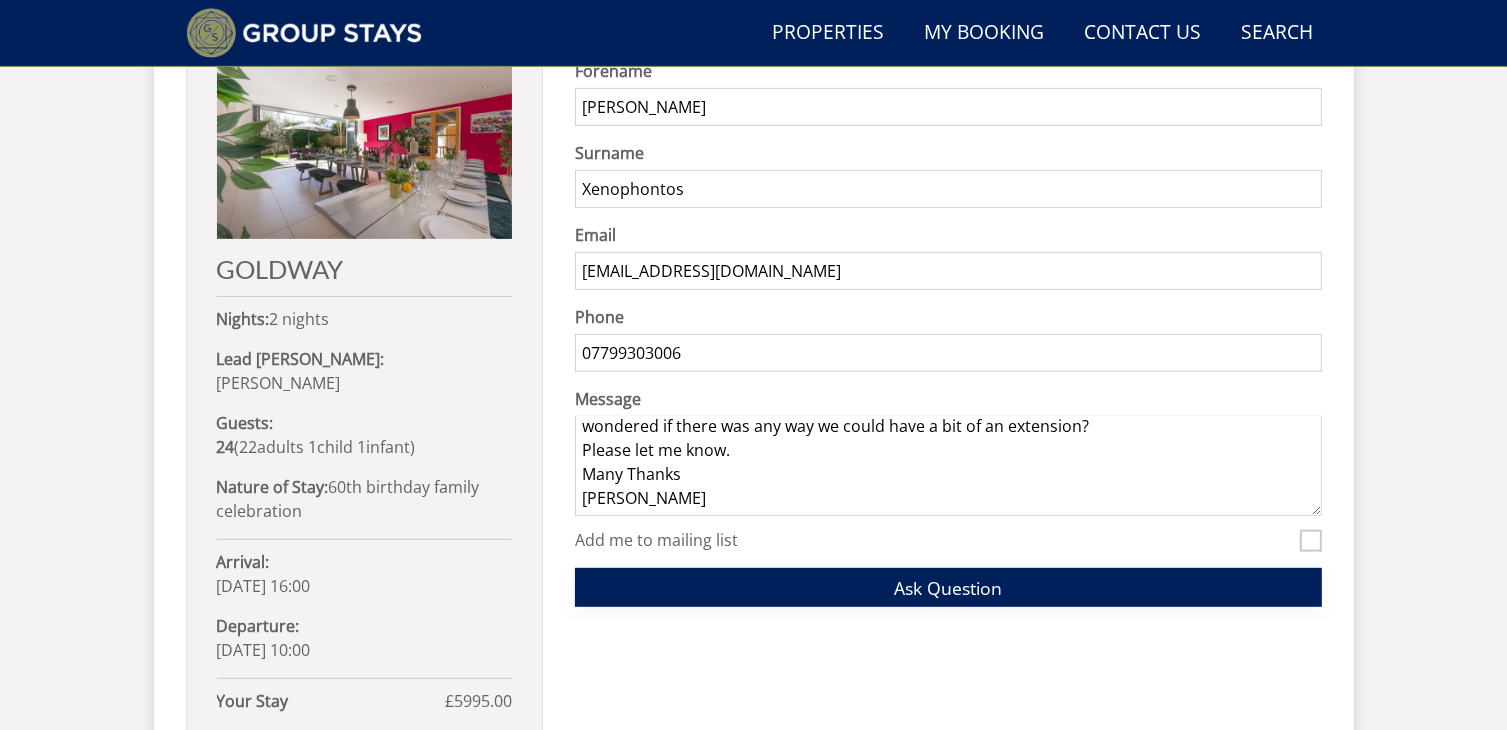 type on "Hi I just wanted to check if there was any flexibility with the check out time on [DATE]? There will be 24 of us including my elderly in-laws and my [DEMOGRAPHIC_DATA] granddaughter and wondered if there was any way we could have a bit of an extension?
Please let me know.
Many Thanks
[PERSON_NAME]" 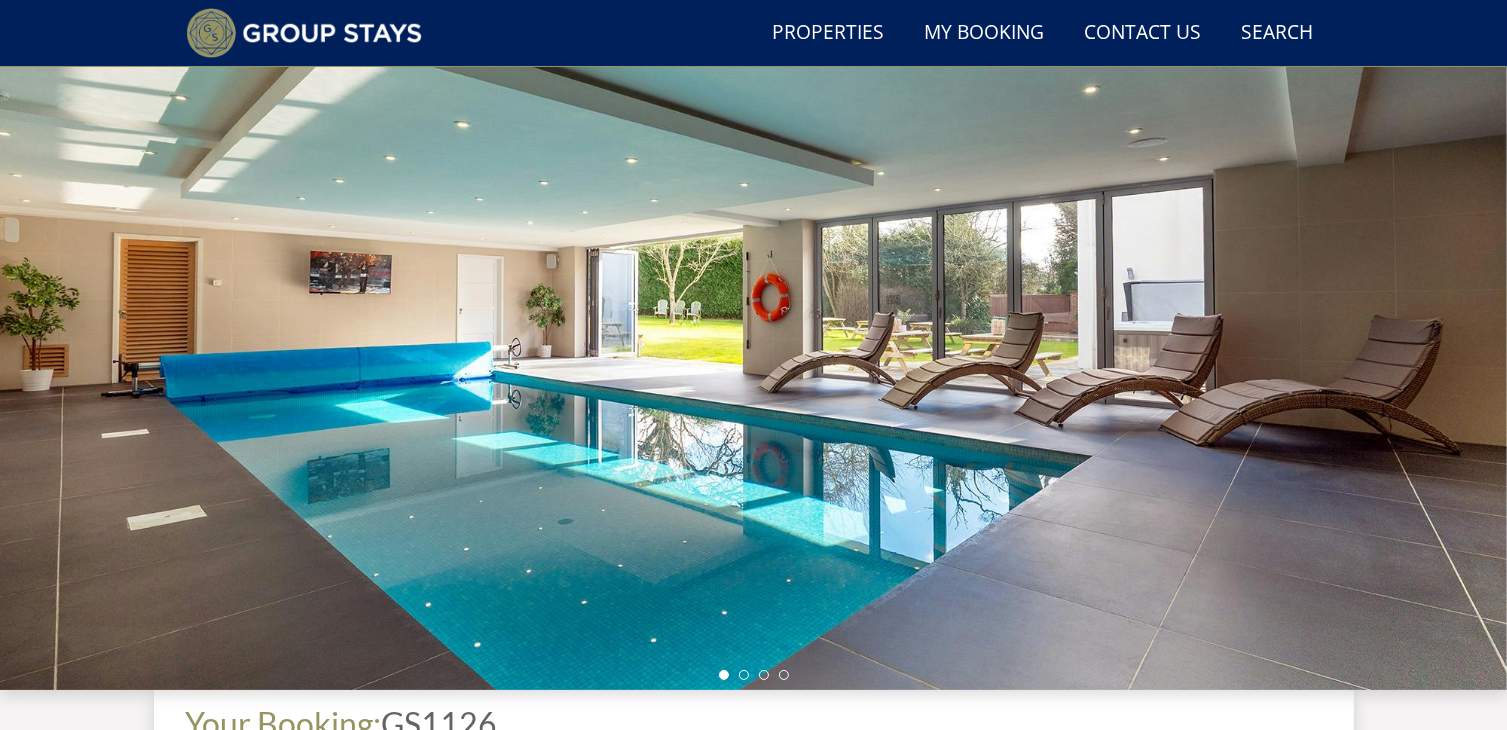scroll, scrollTop: 120, scrollLeft: 0, axis: vertical 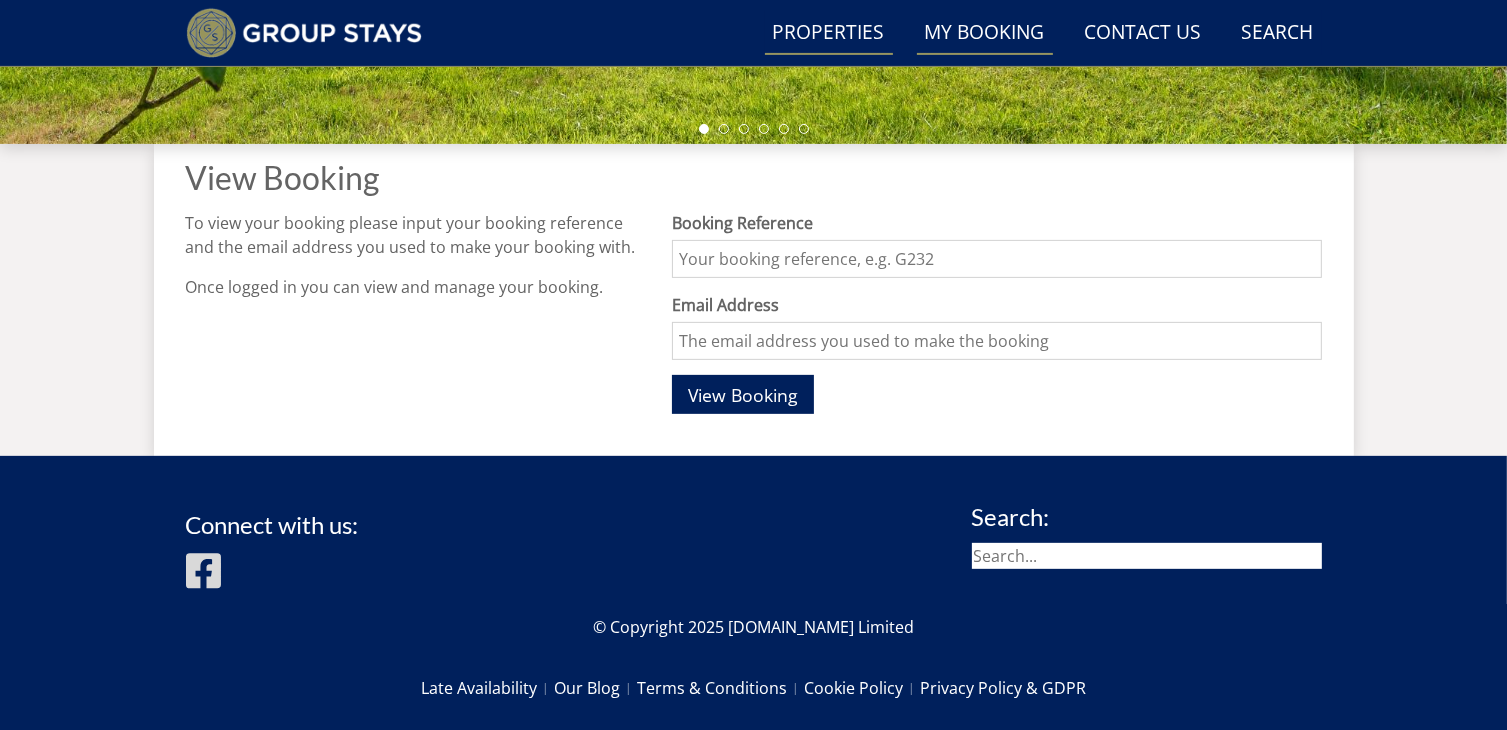 click on "Properties" at bounding box center [829, 33] 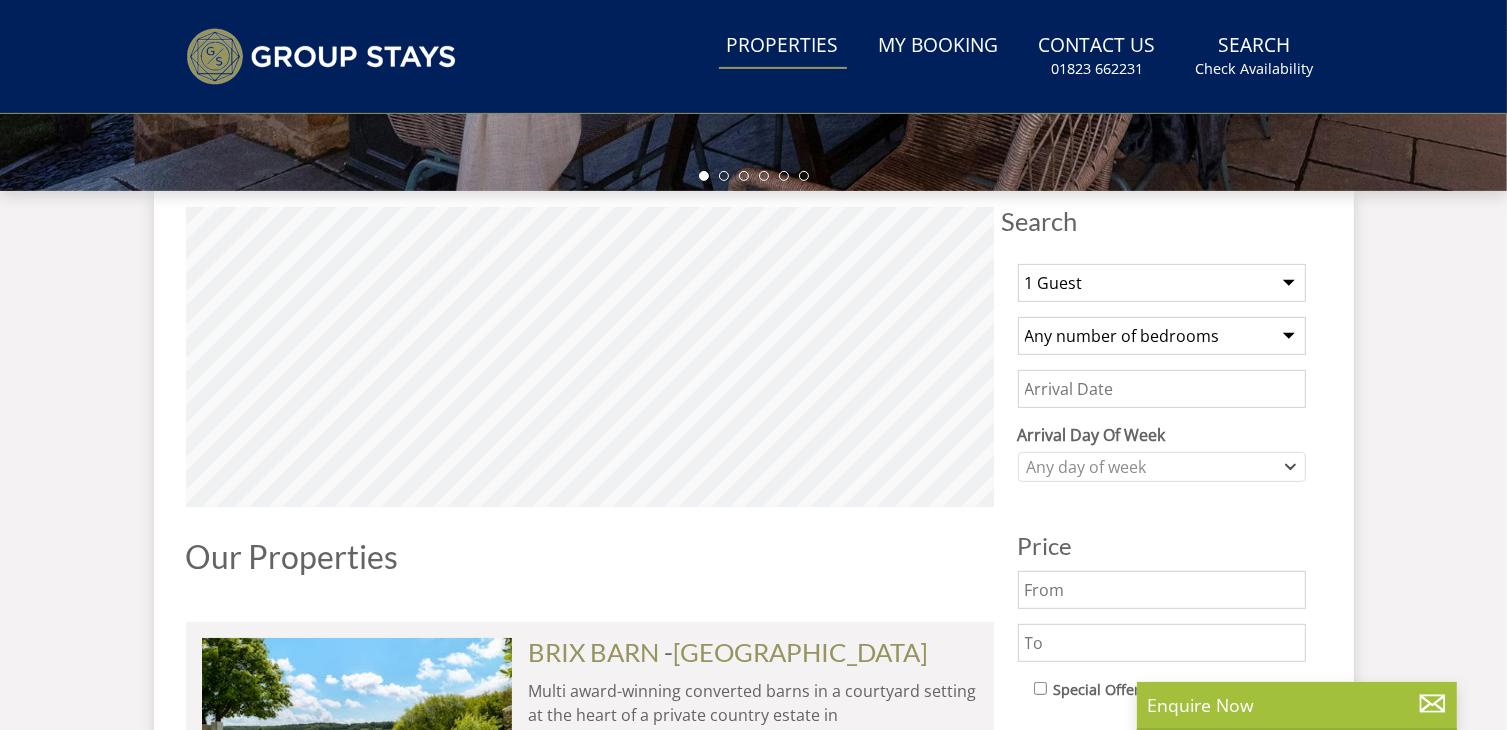 scroll, scrollTop: 0, scrollLeft: 0, axis: both 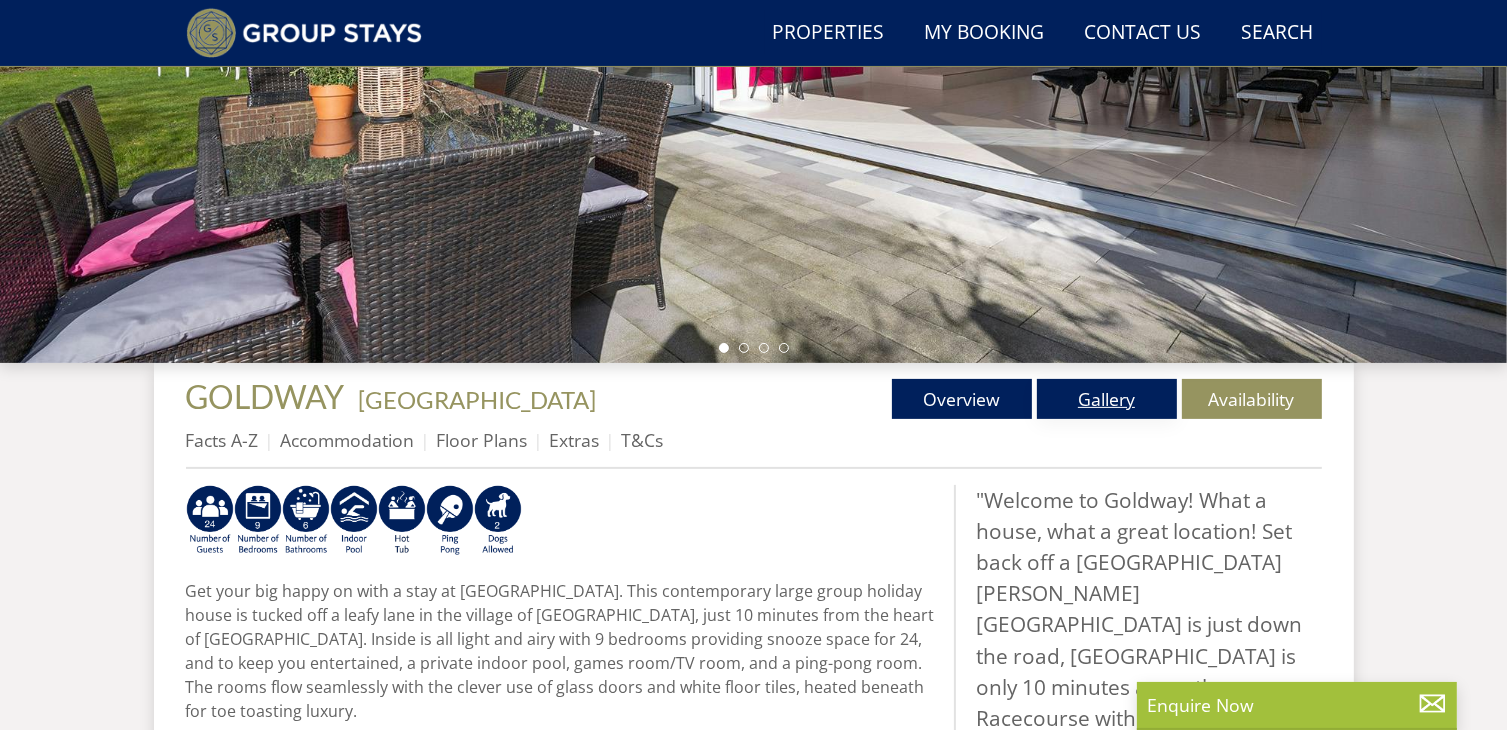 click on "Gallery" at bounding box center (1107, 399) 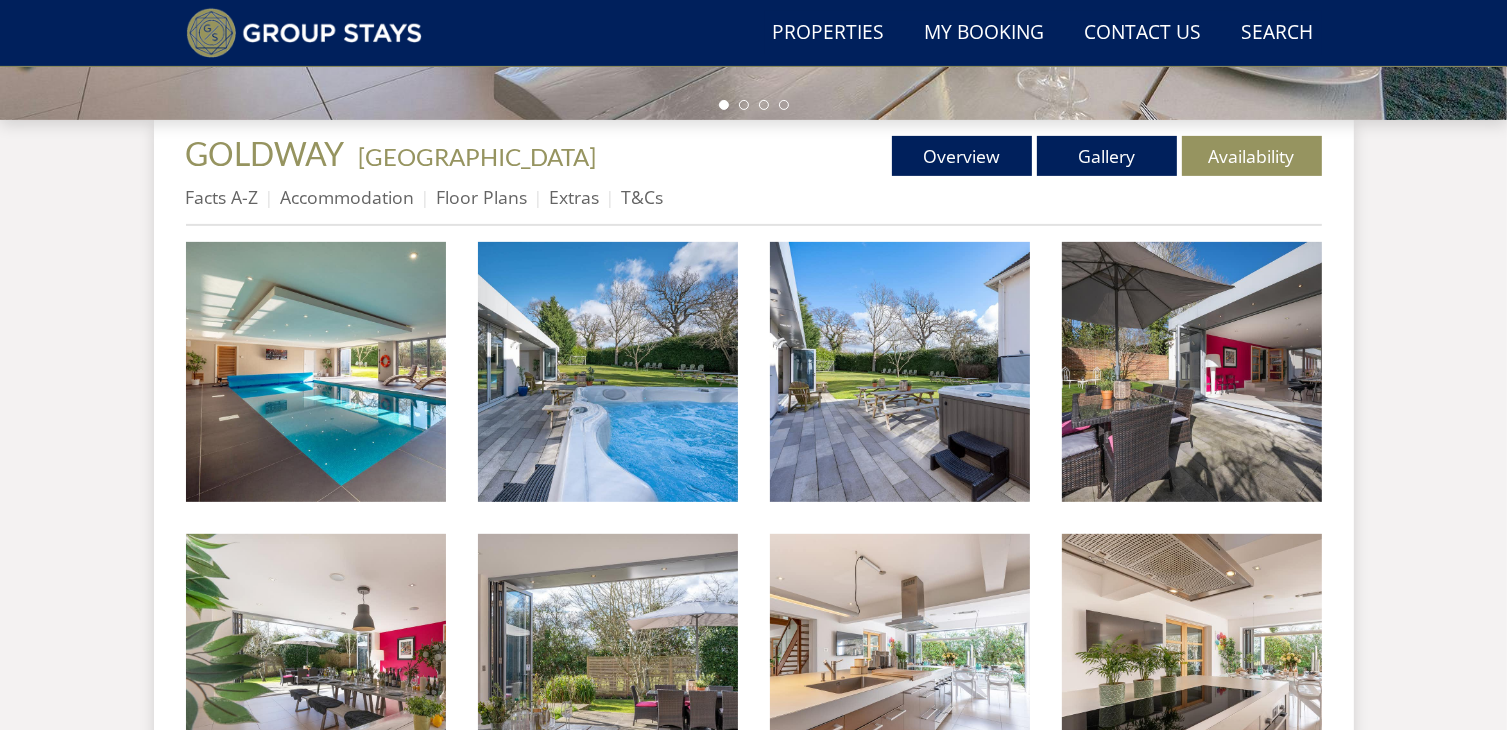 scroll, scrollTop: 692, scrollLeft: 0, axis: vertical 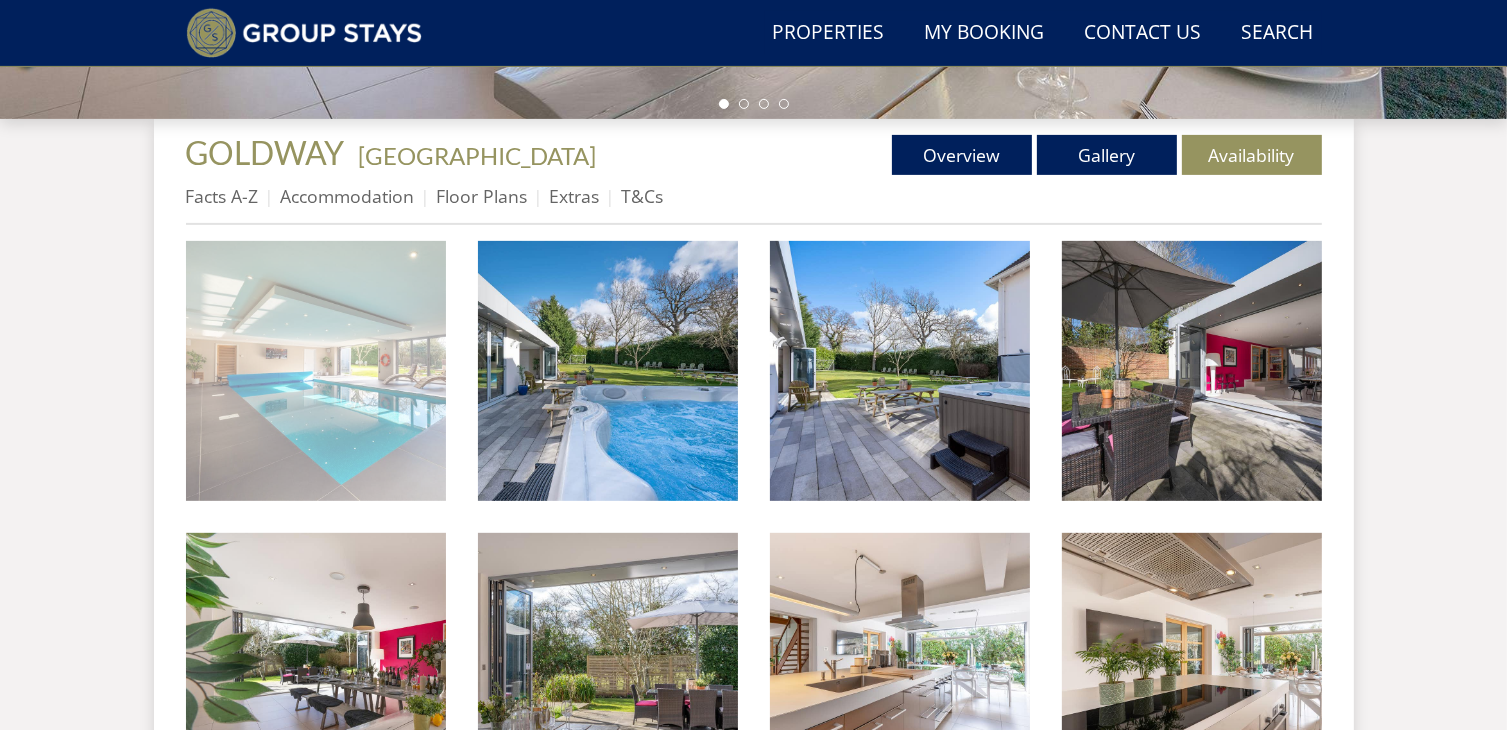 click at bounding box center (316, 371) 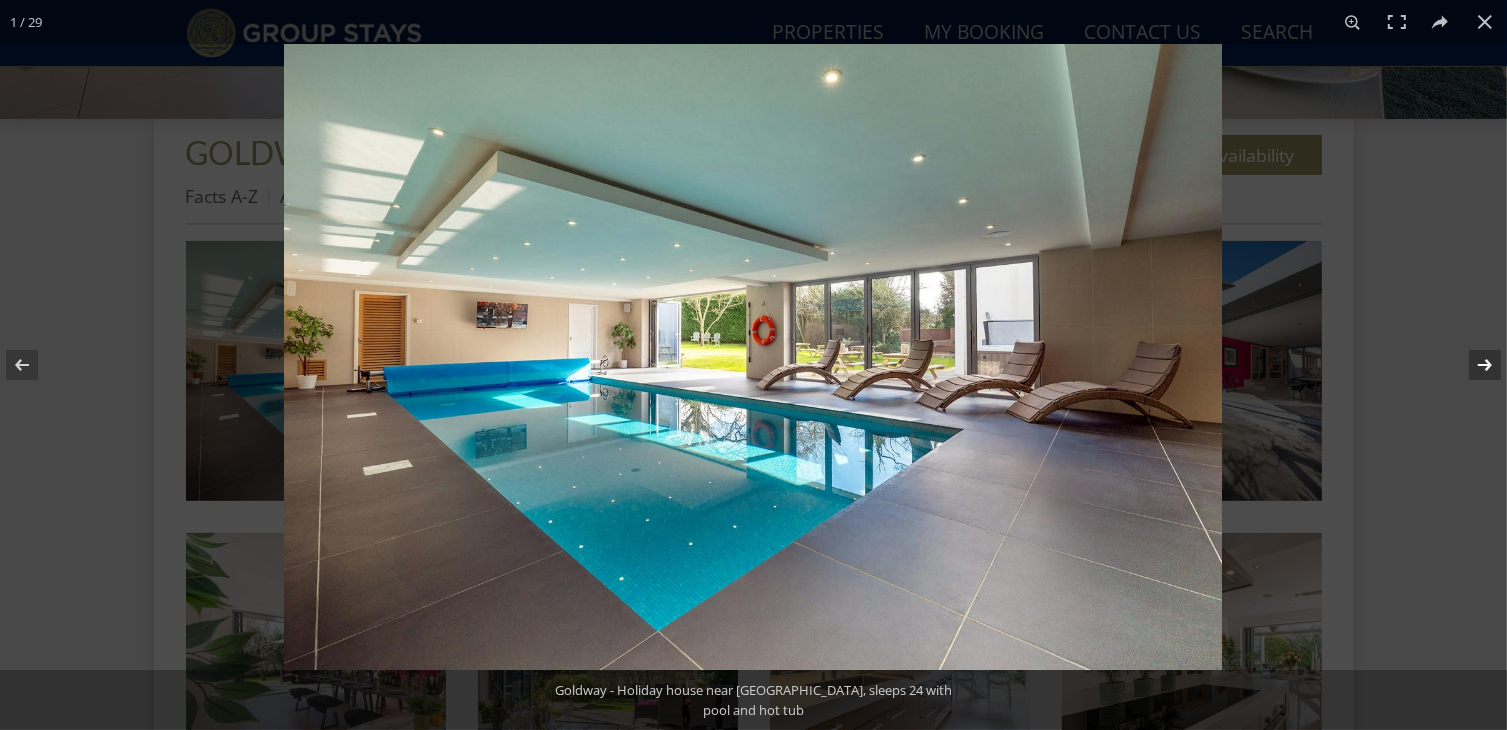click at bounding box center (1472, 365) 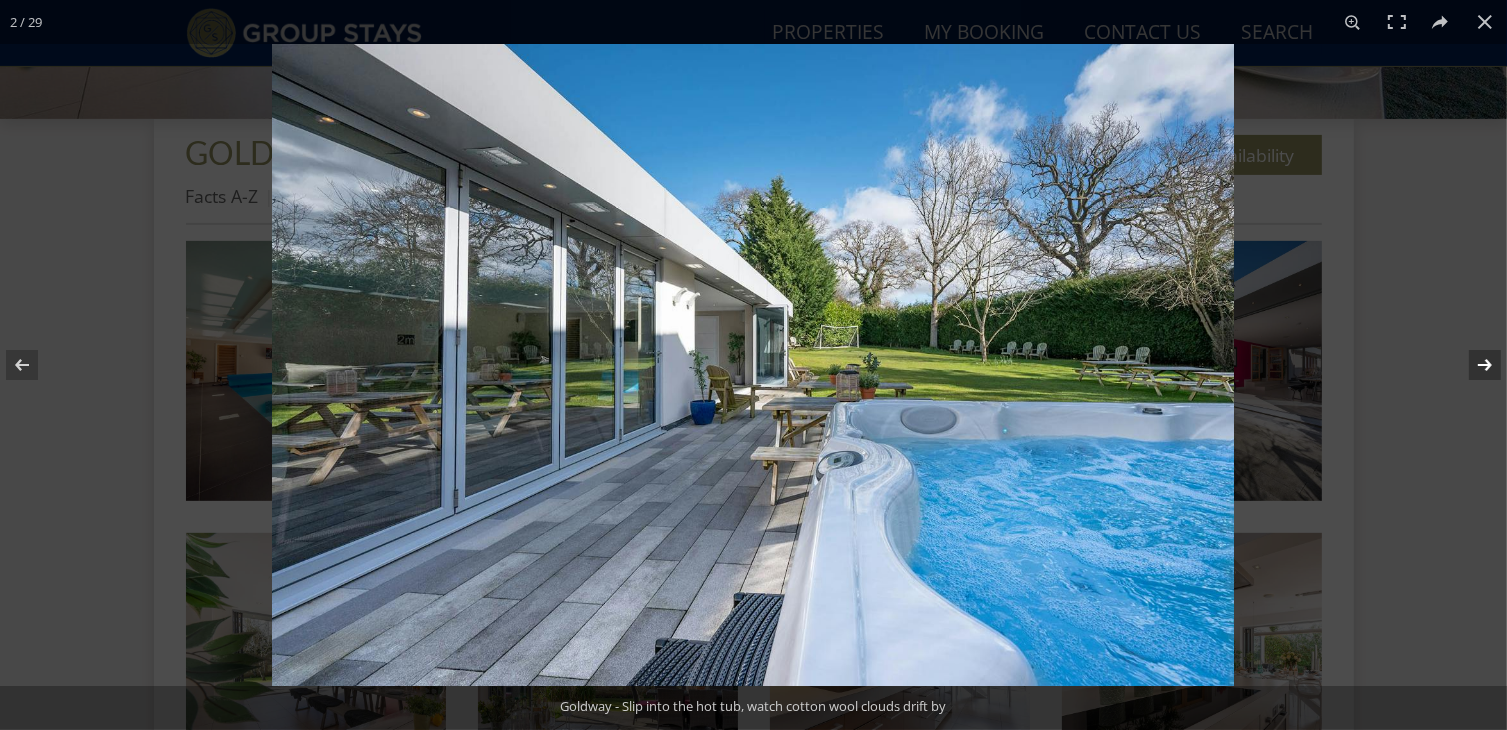 click at bounding box center [1472, 365] 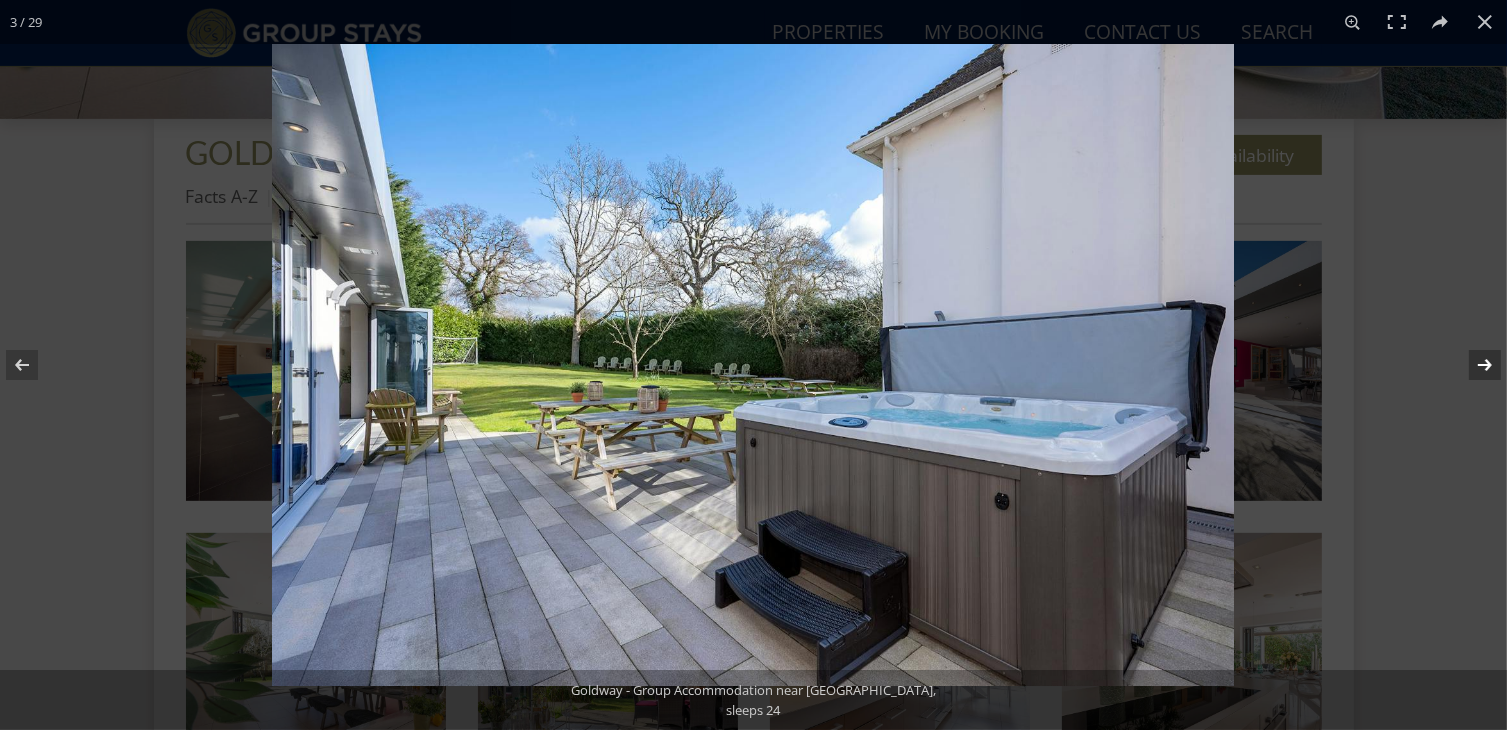 click at bounding box center (1472, 365) 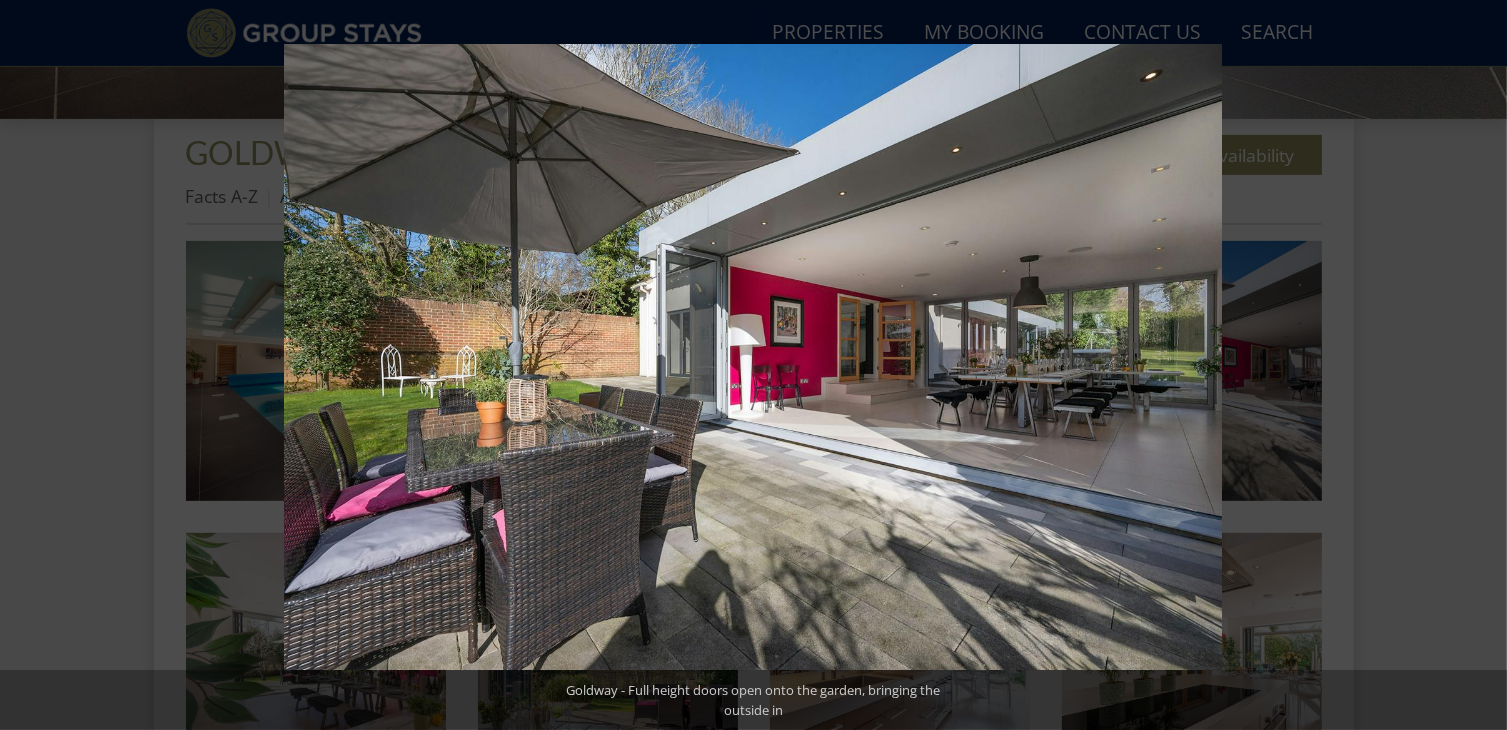 click at bounding box center [1472, 365] 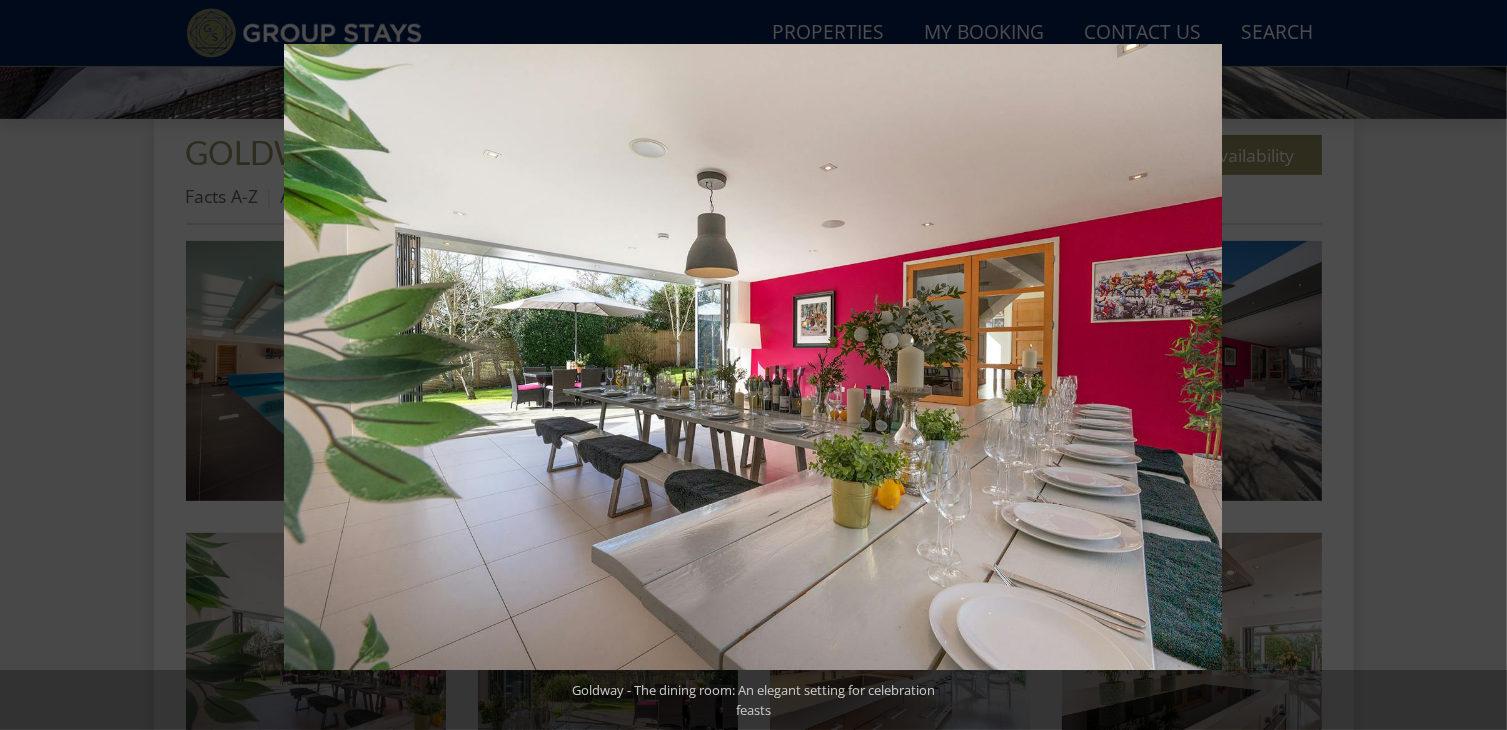 click at bounding box center [1472, 365] 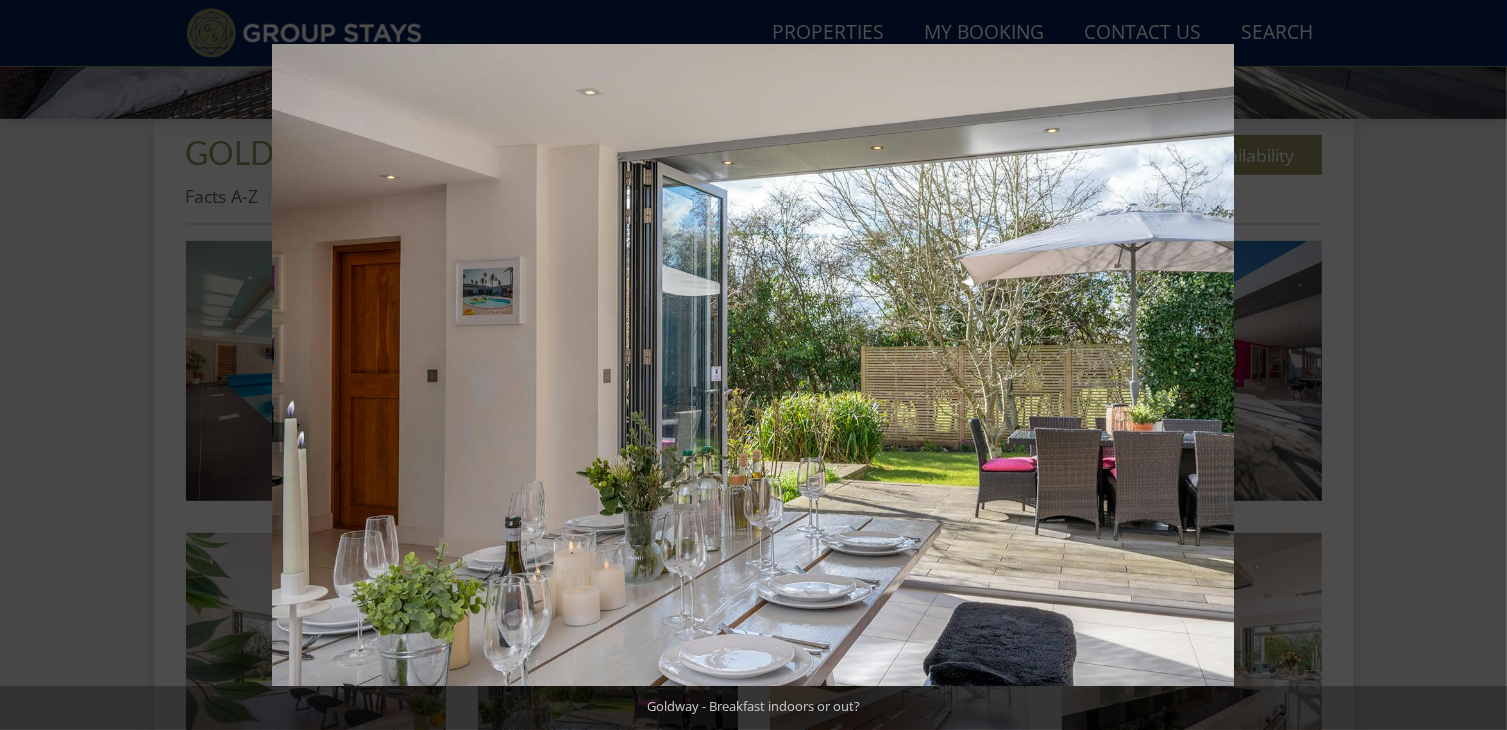 click at bounding box center [1472, 365] 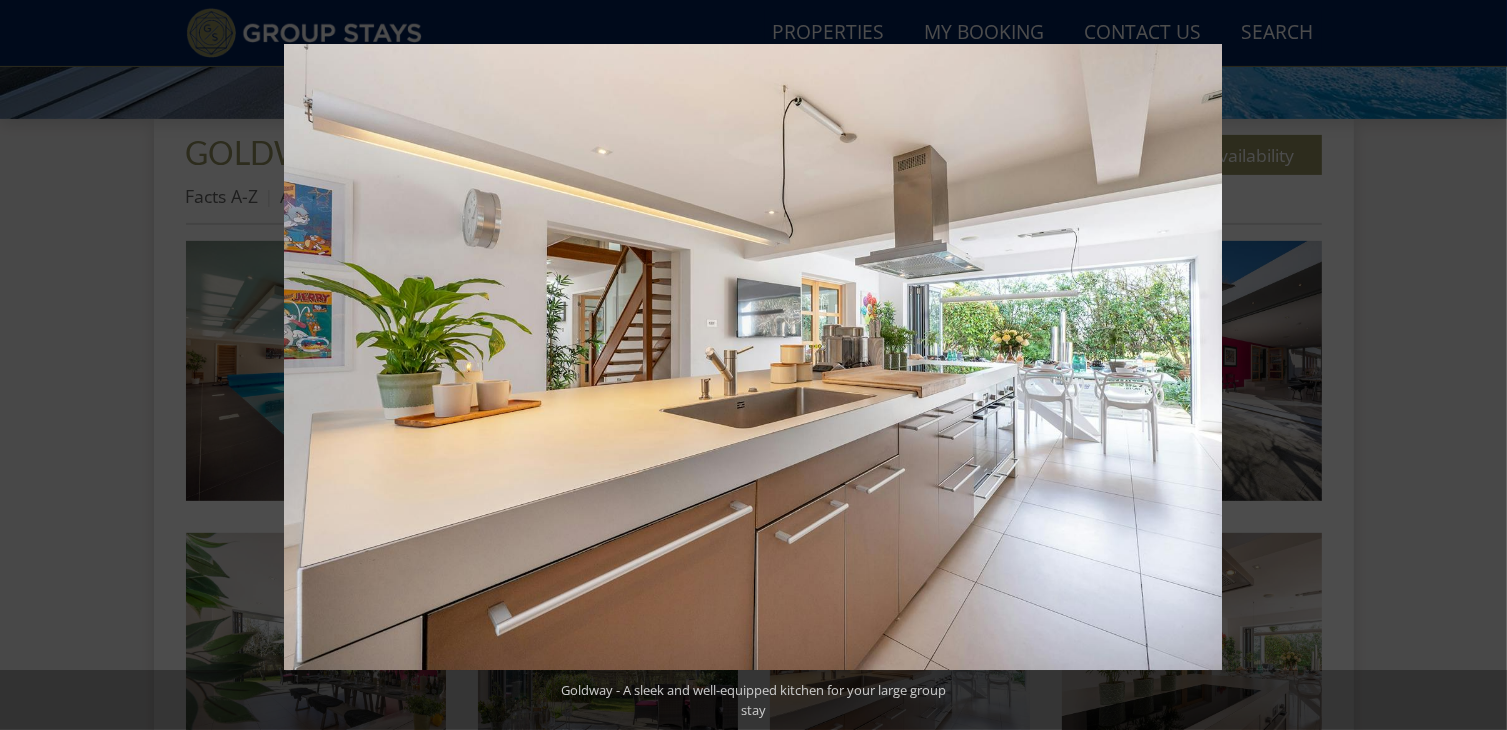 click at bounding box center (1472, 365) 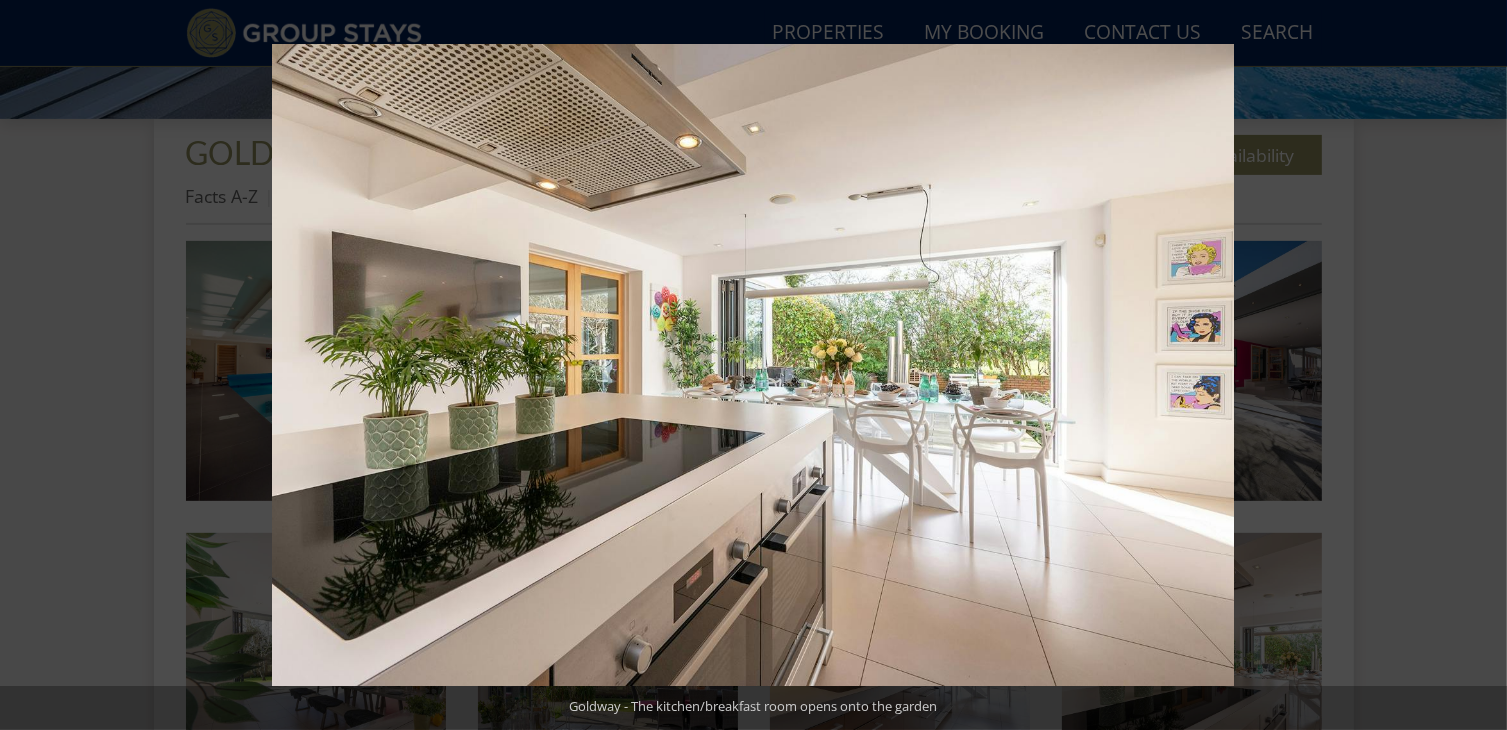 click at bounding box center [1472, 365] 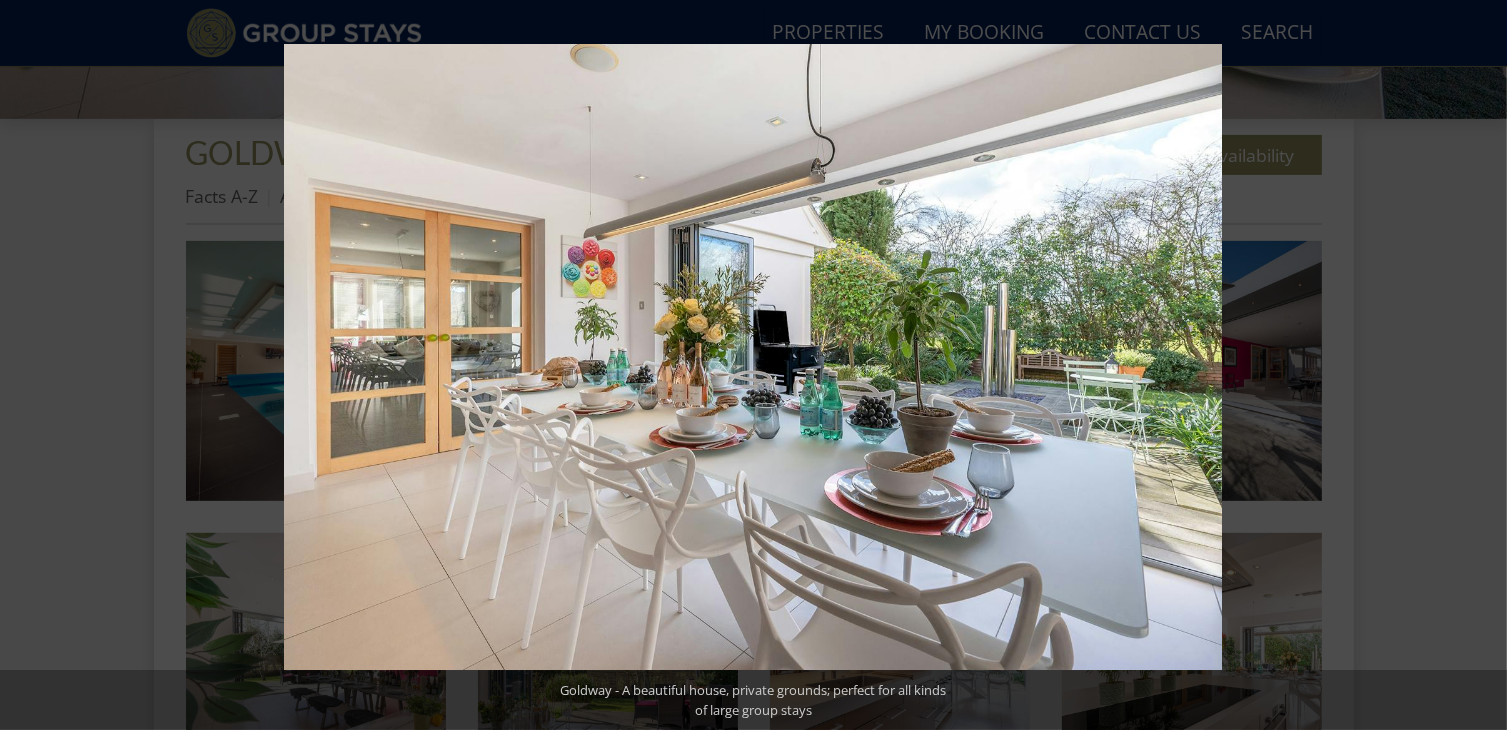 click at bounding box center (1472, 365) 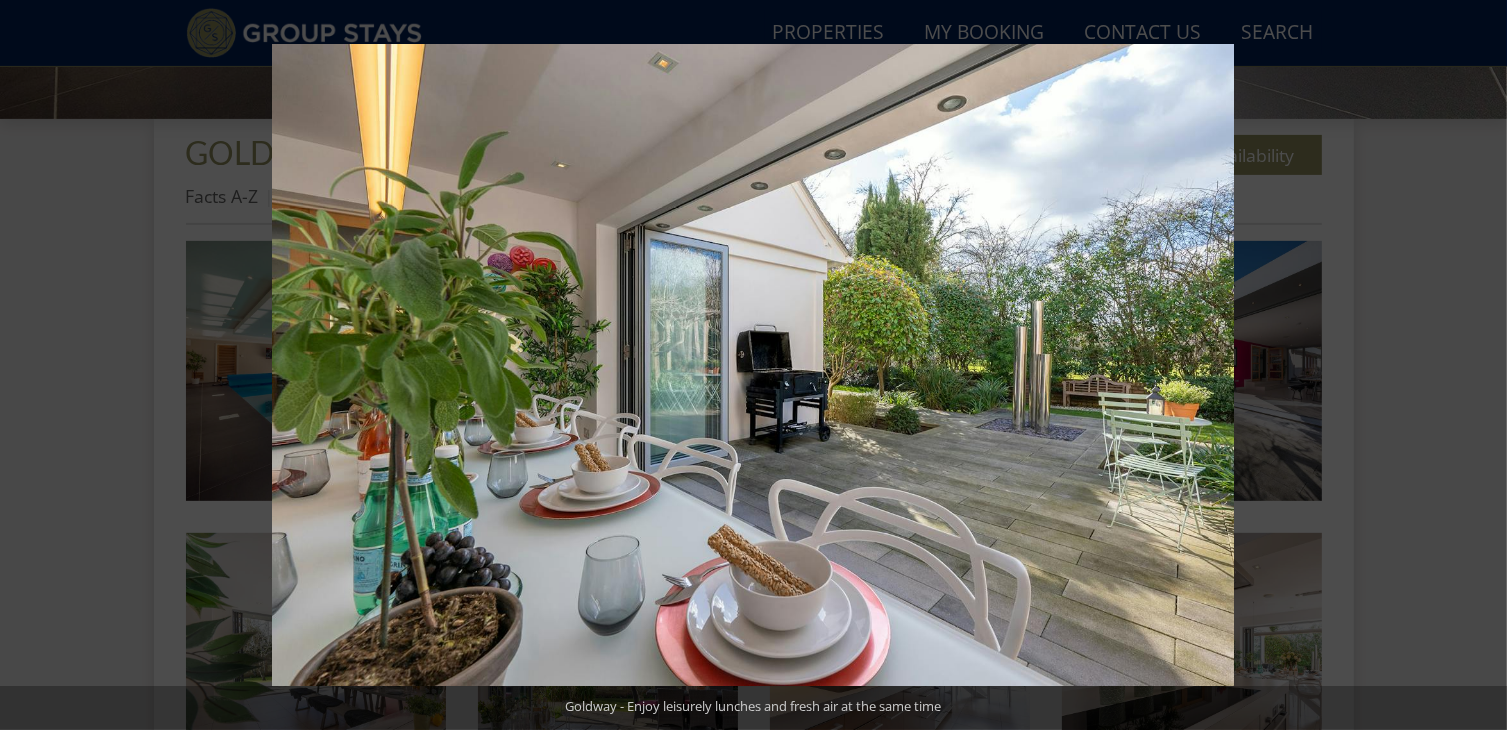click at bounding box center (1472, 365) 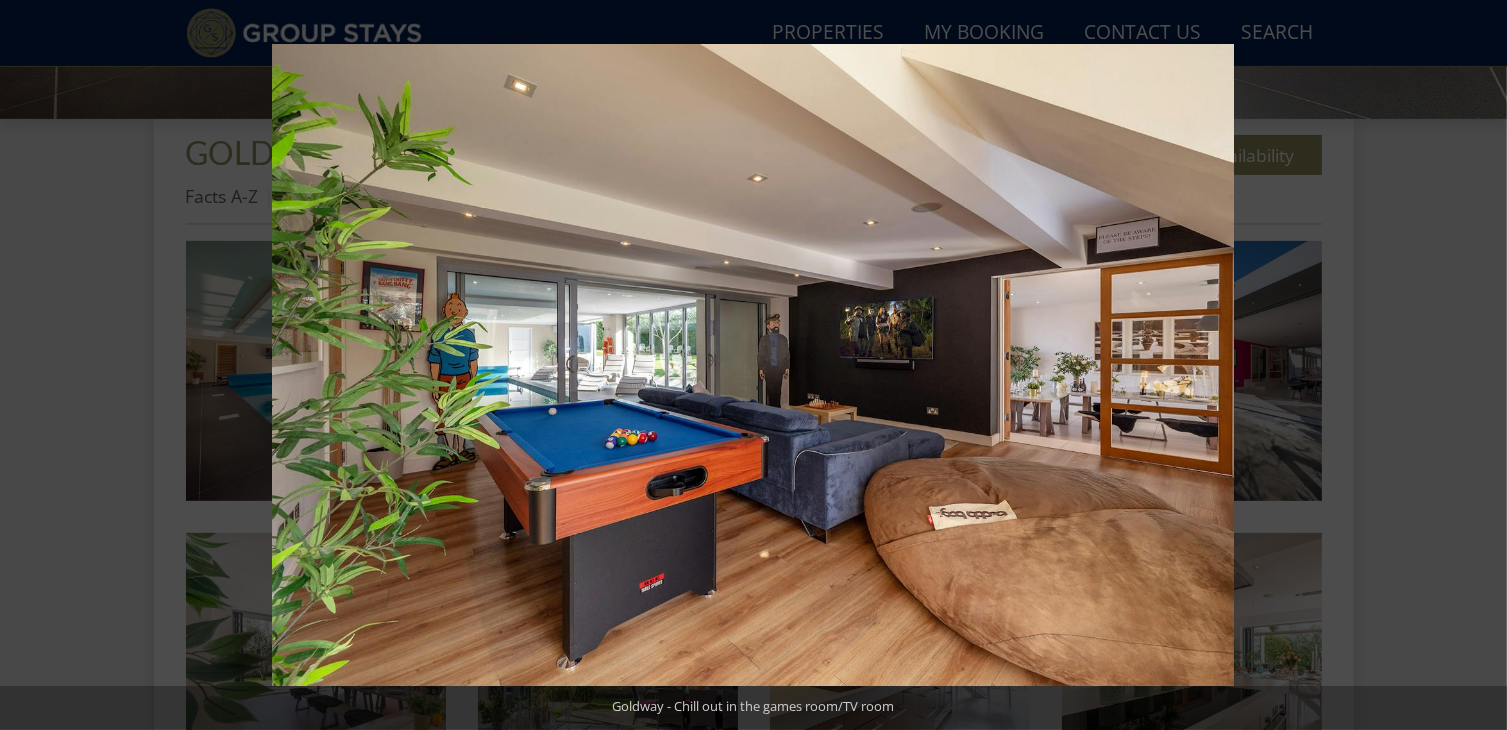 click at bounding box center (1472, 365) 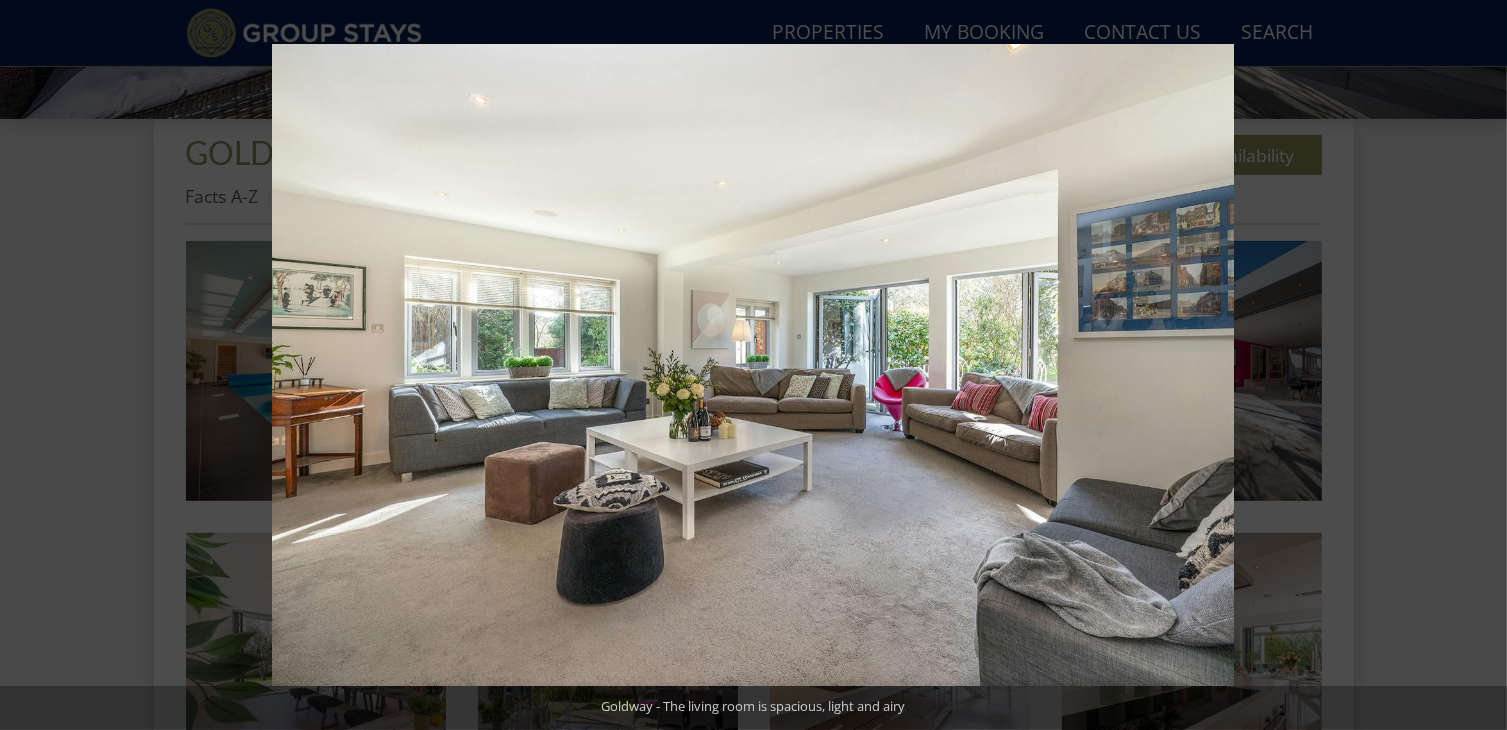 click at bounding box center [1472, 365] 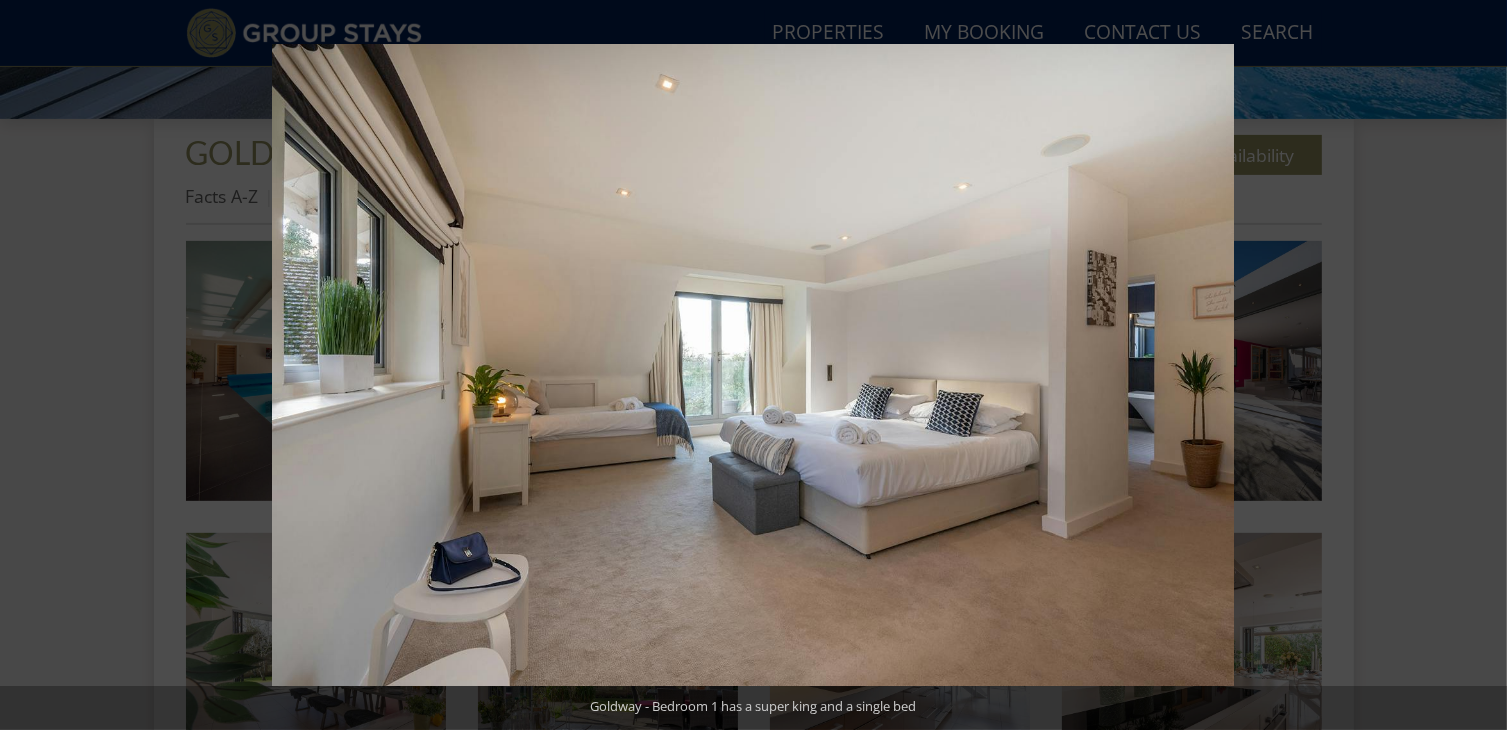 click at bounding box center (1472, 365) 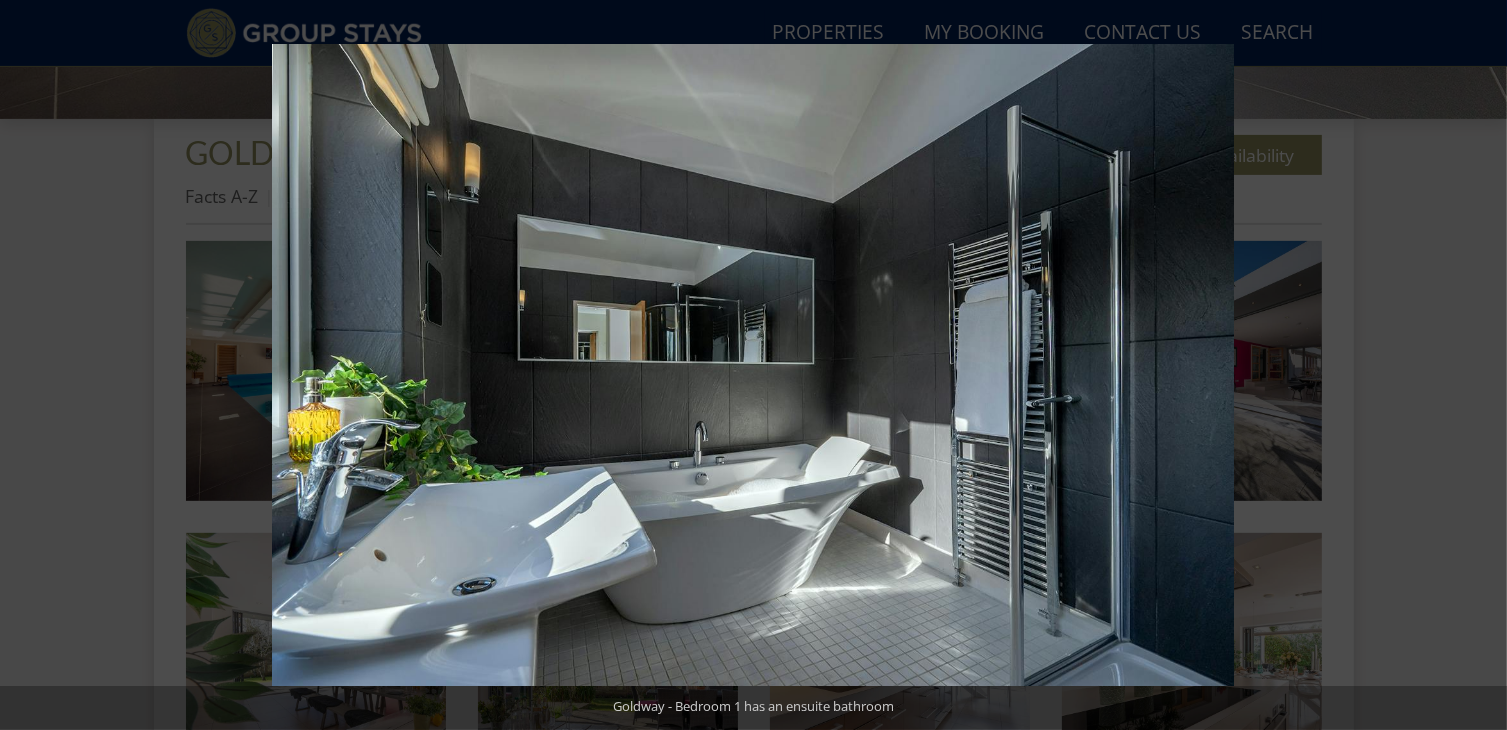 click at bounding box center (1025, 409) 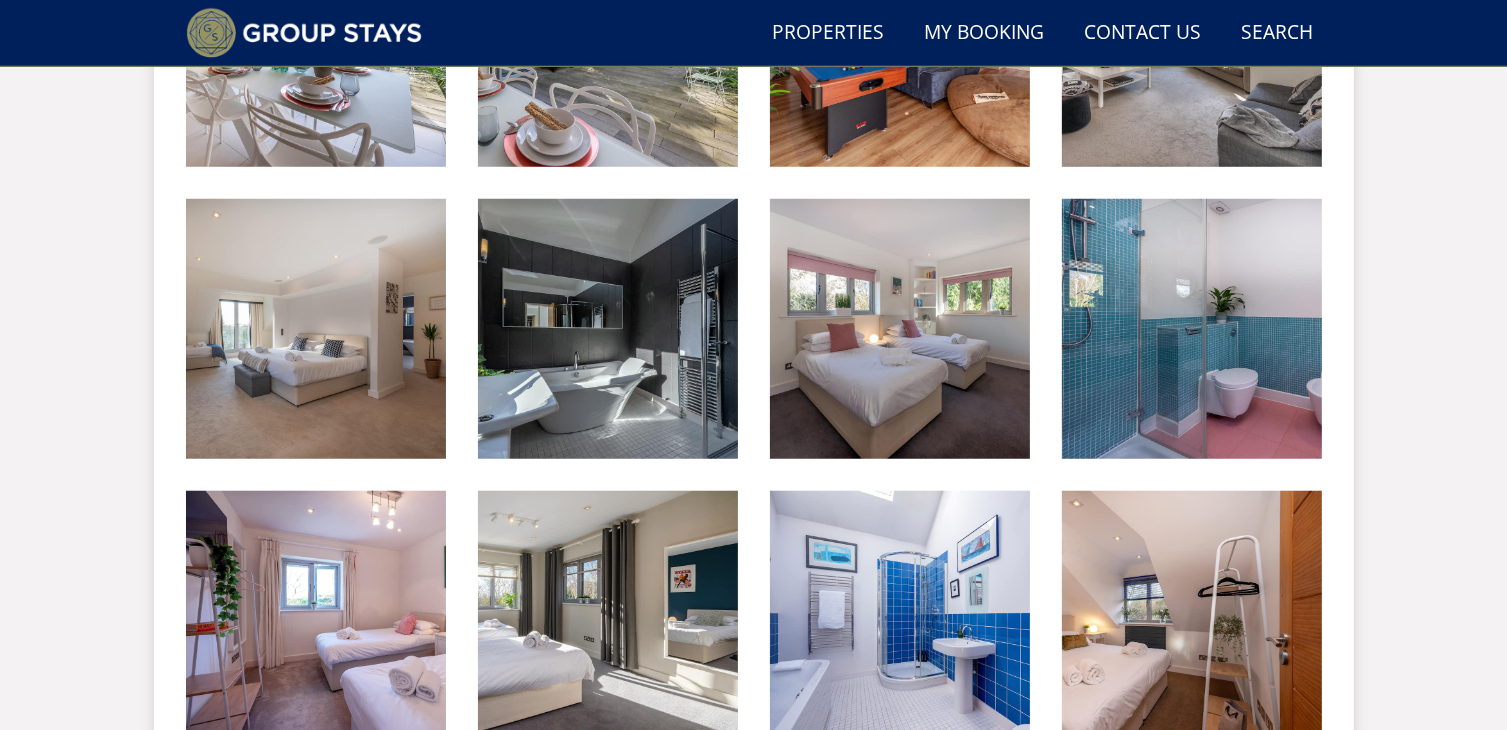 scroll, scrollTop: 1612, scrollLeft: 0, axis: vertical 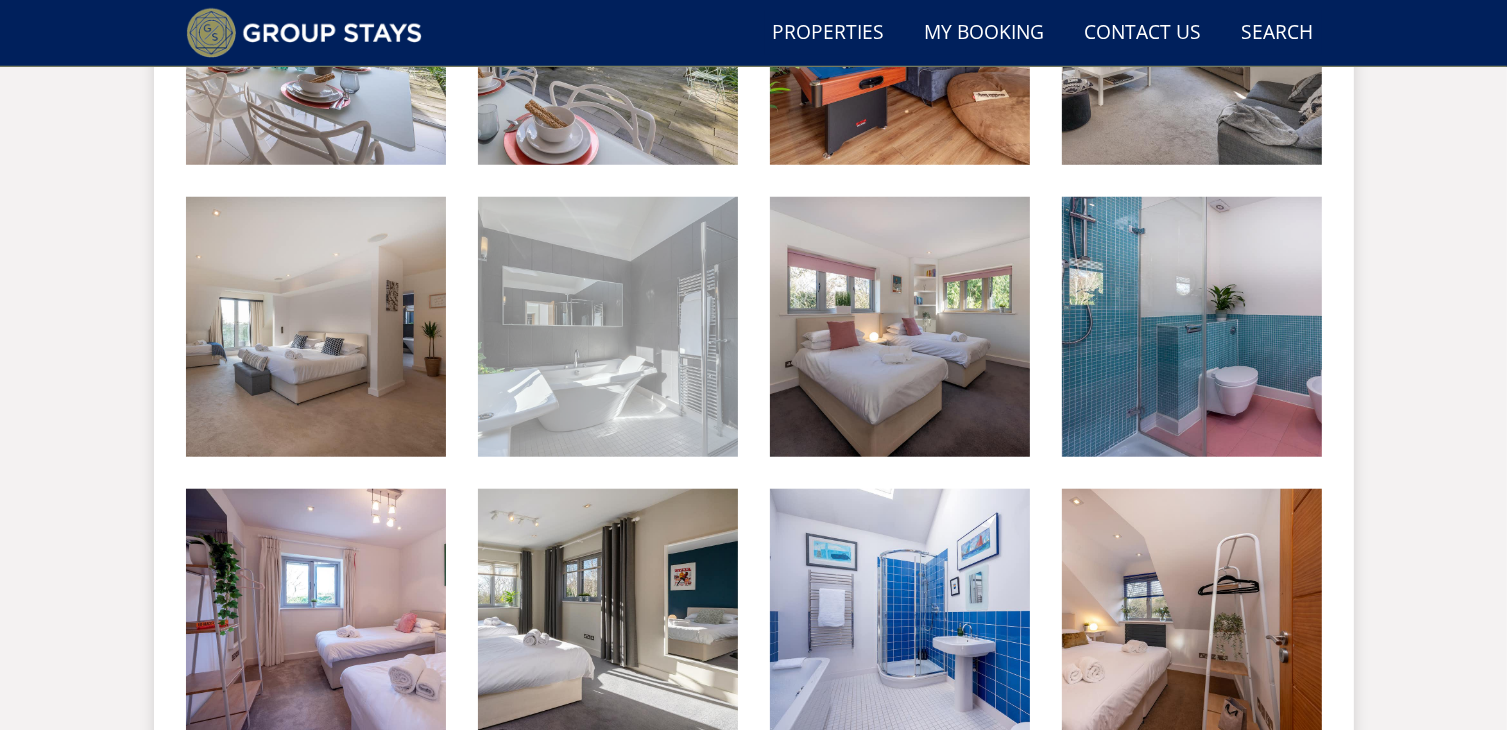 click at bounding box center (608, 327) 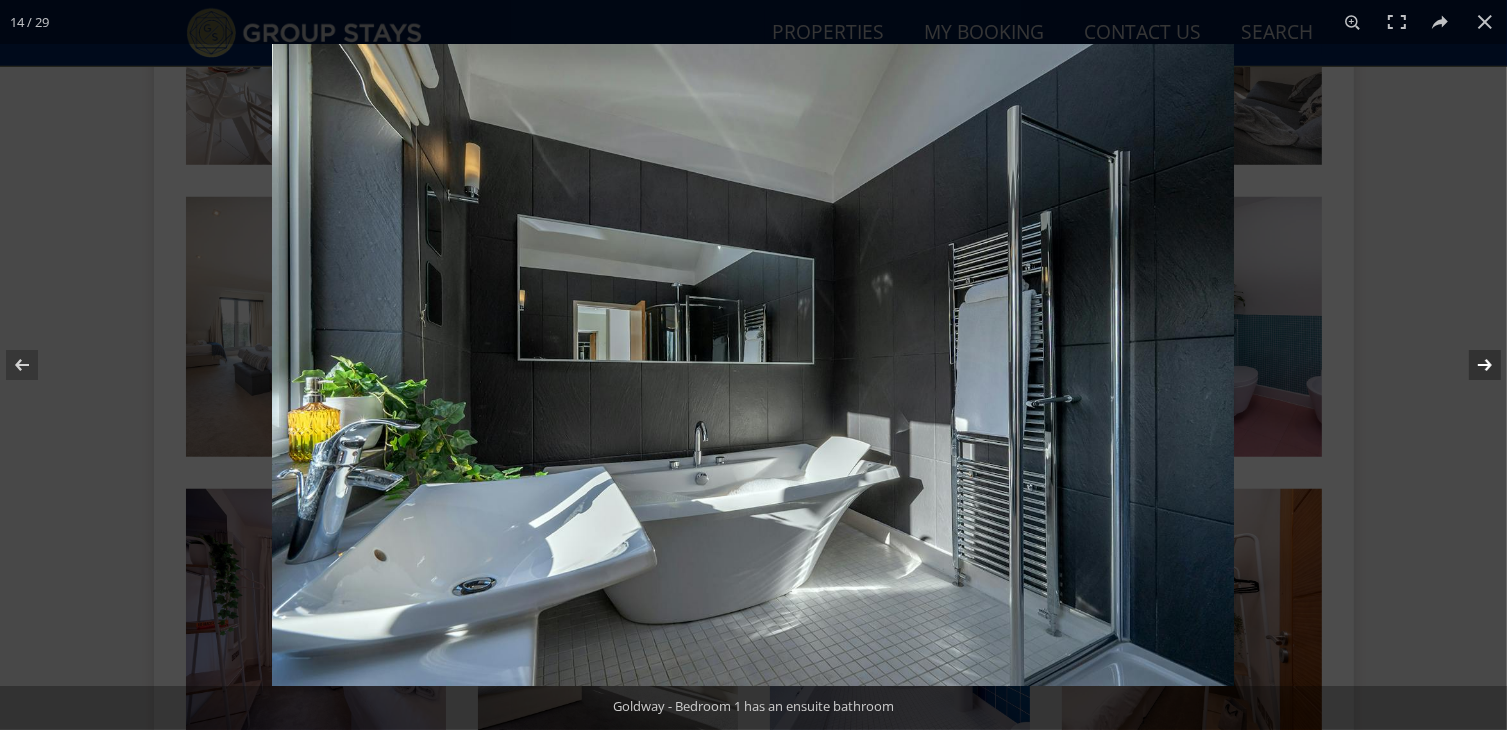 click at bounding box center [1472, 365] 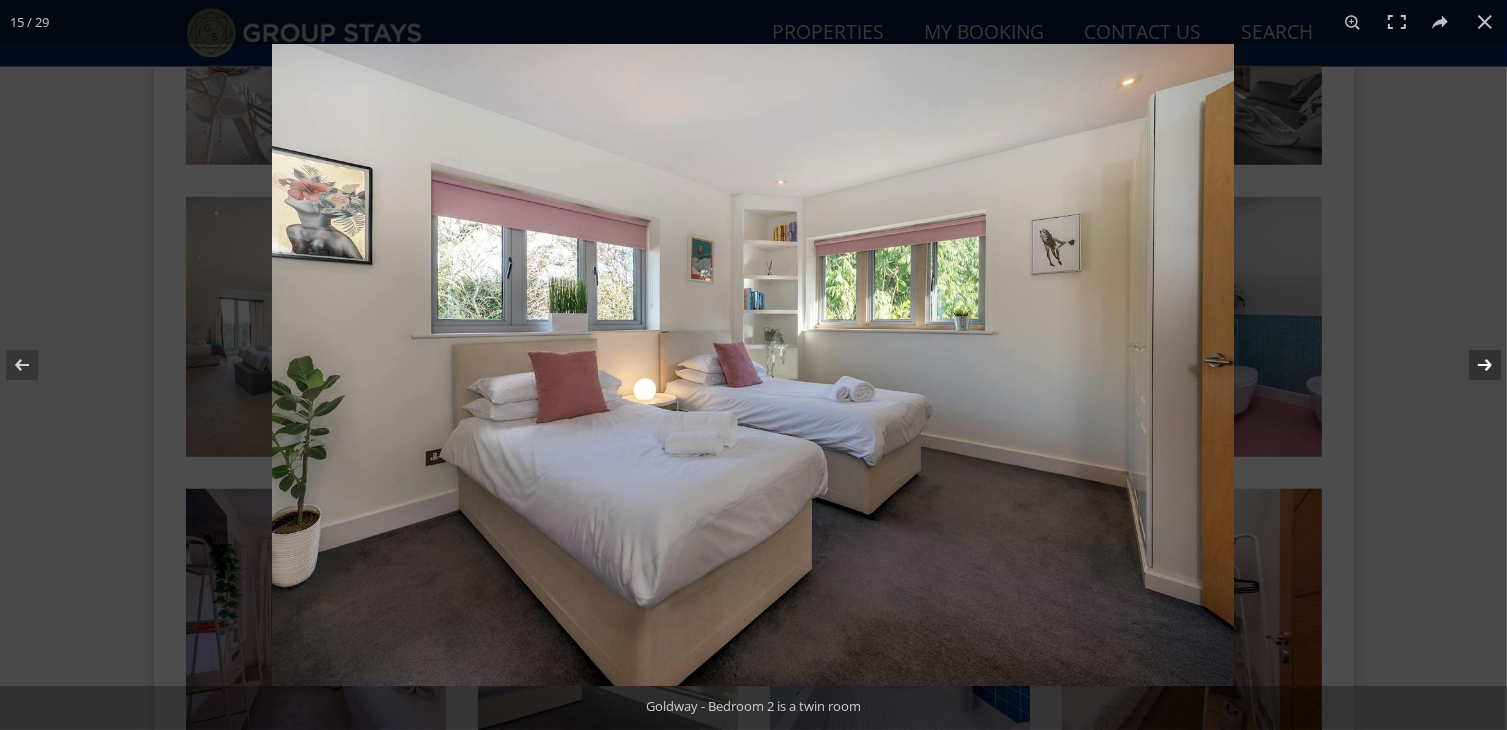 click at bounding box center [1472, 365] 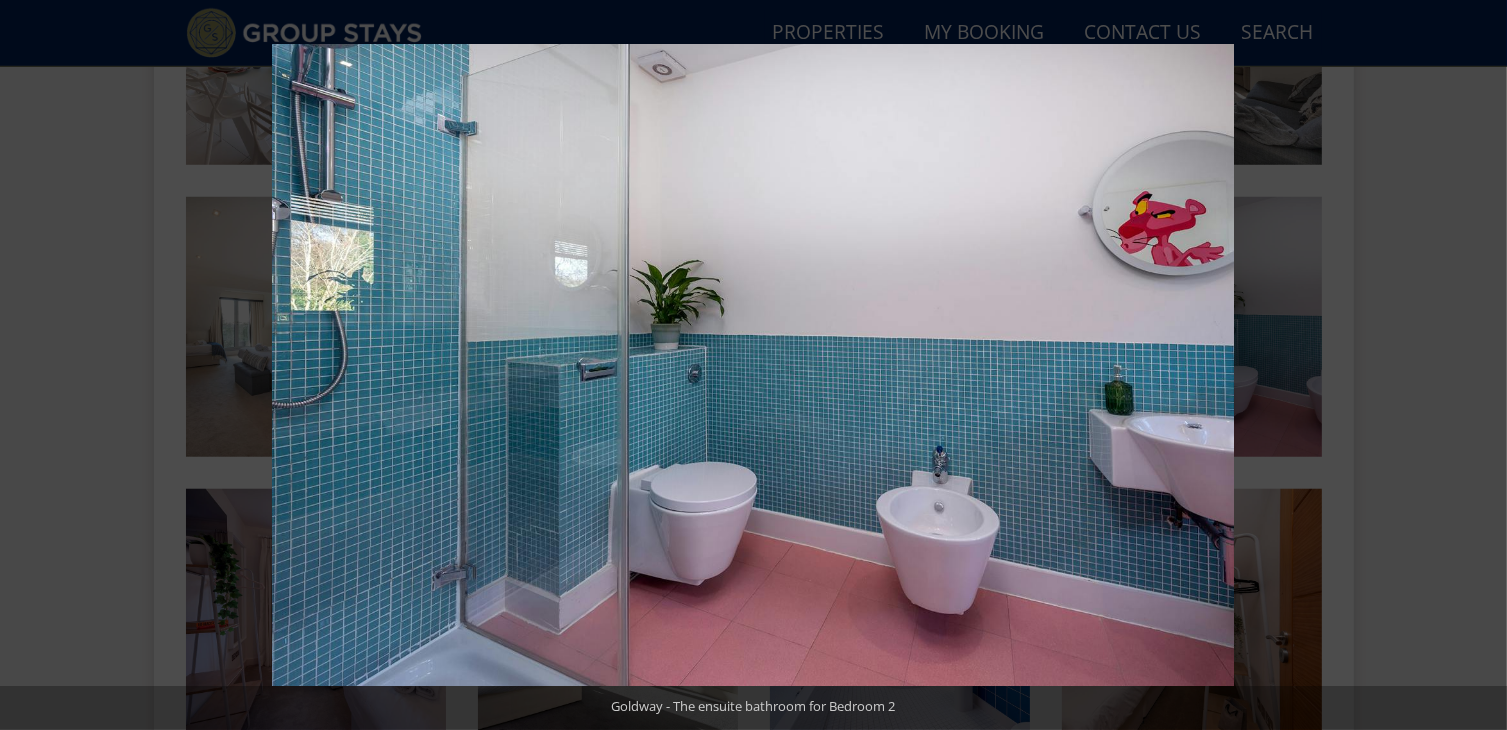 click at bounding box center [1472, 365] 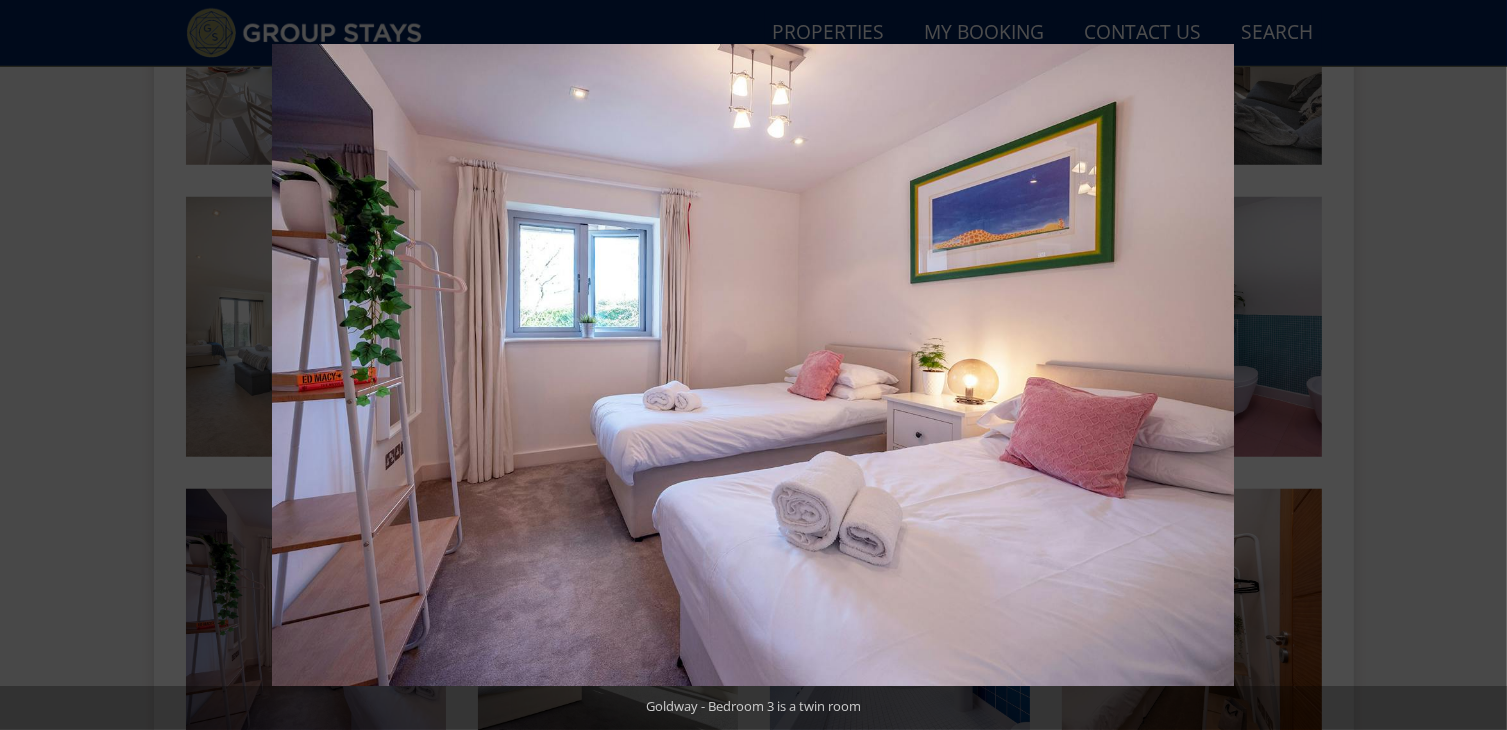 click at bounding box center [1472, 365] 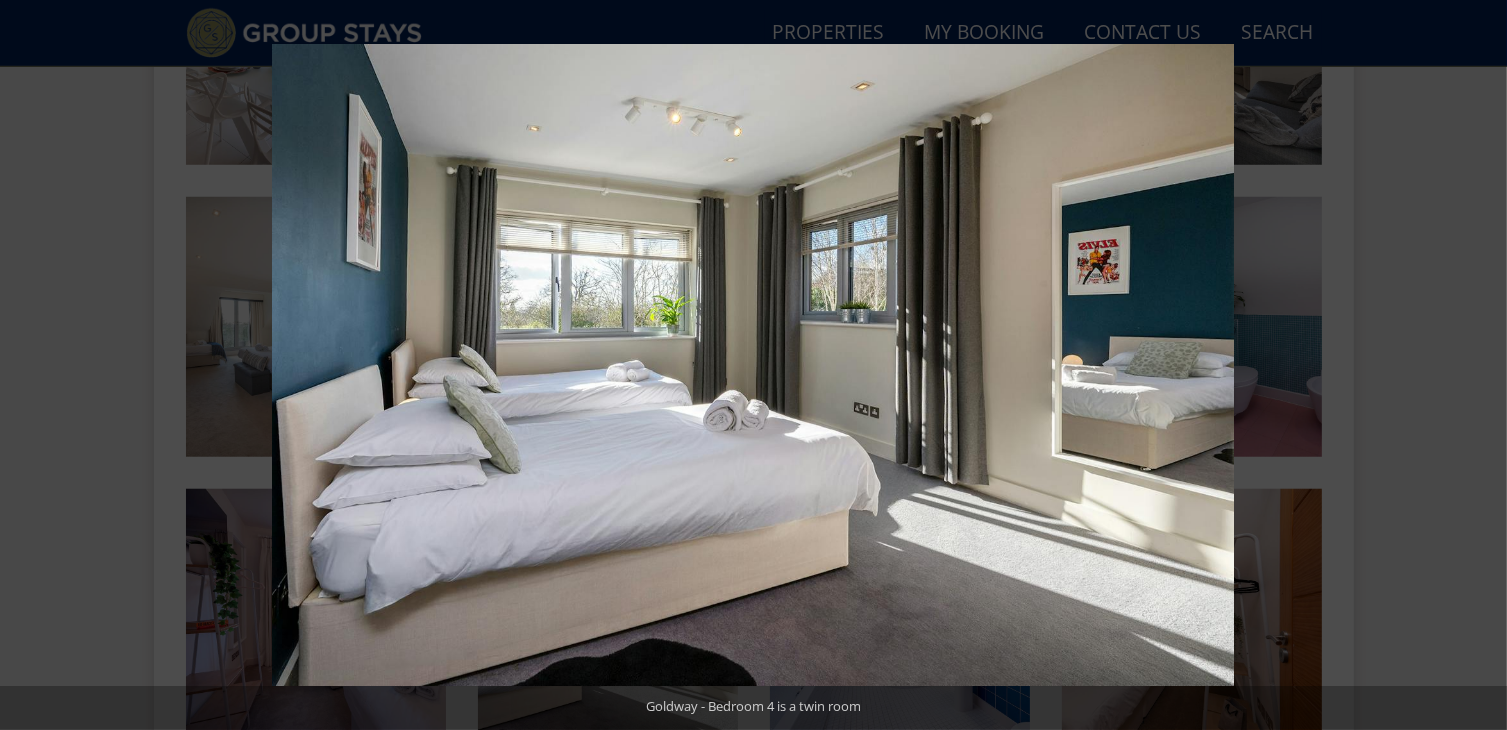 click at bounding box center [1472, 365] 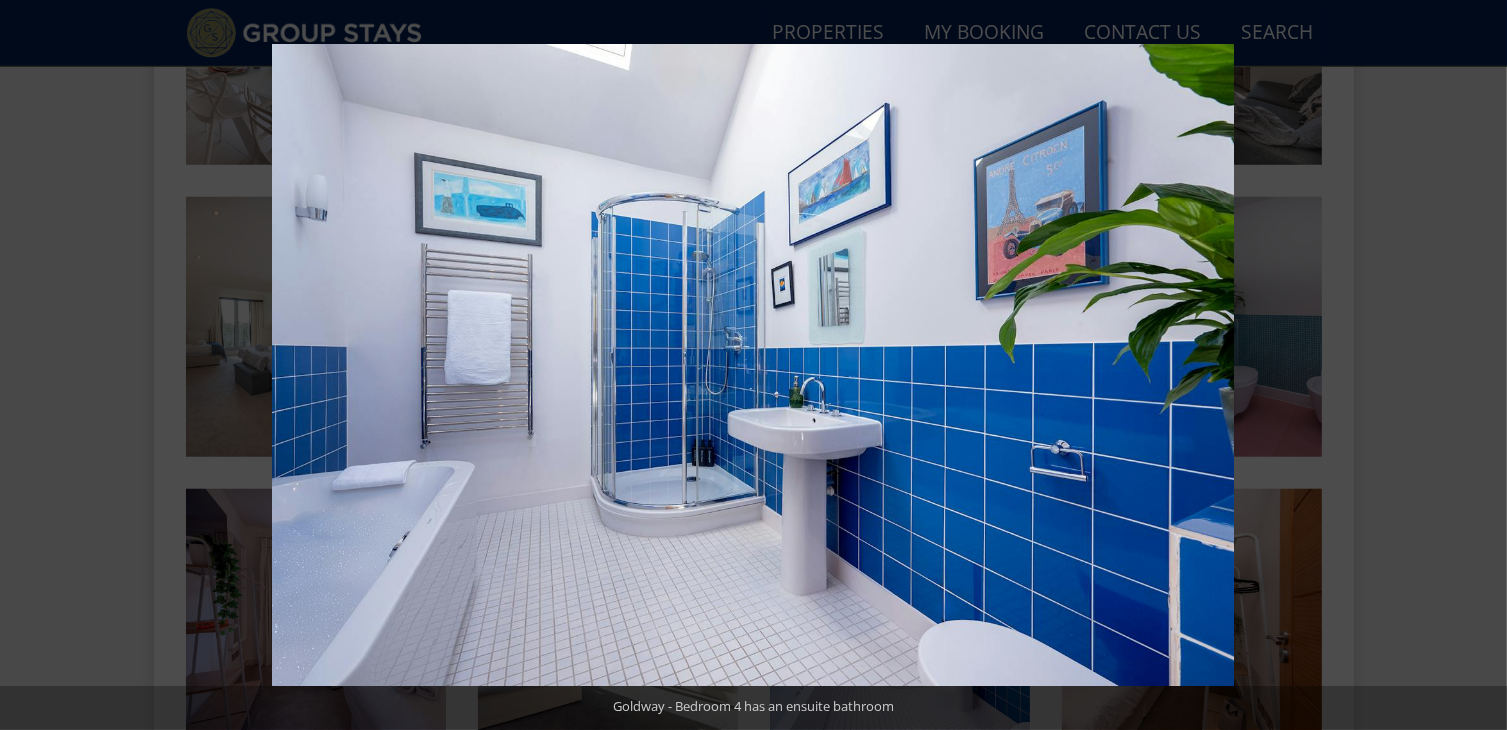 click at bounding box center [1472, 365] 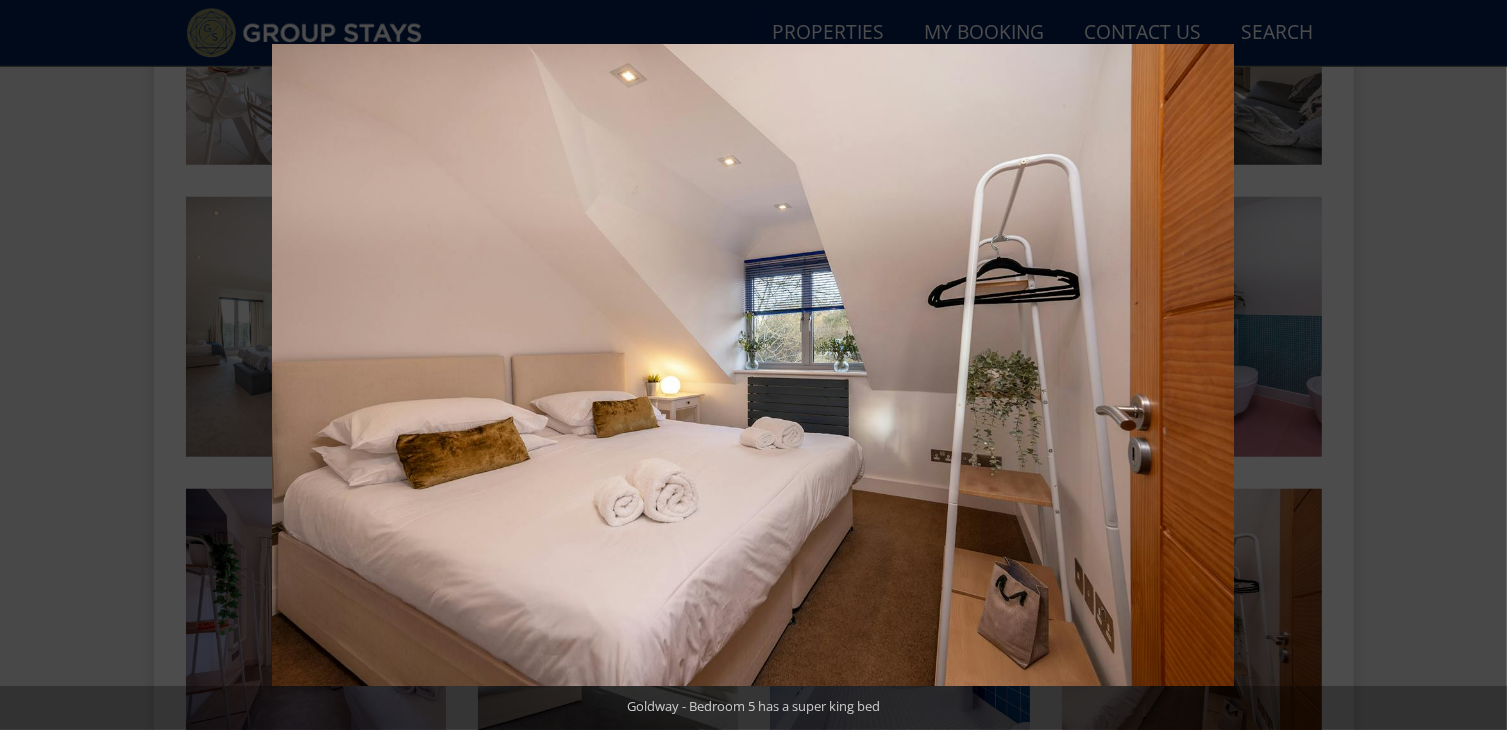 click at bounding box center [1472, 365] 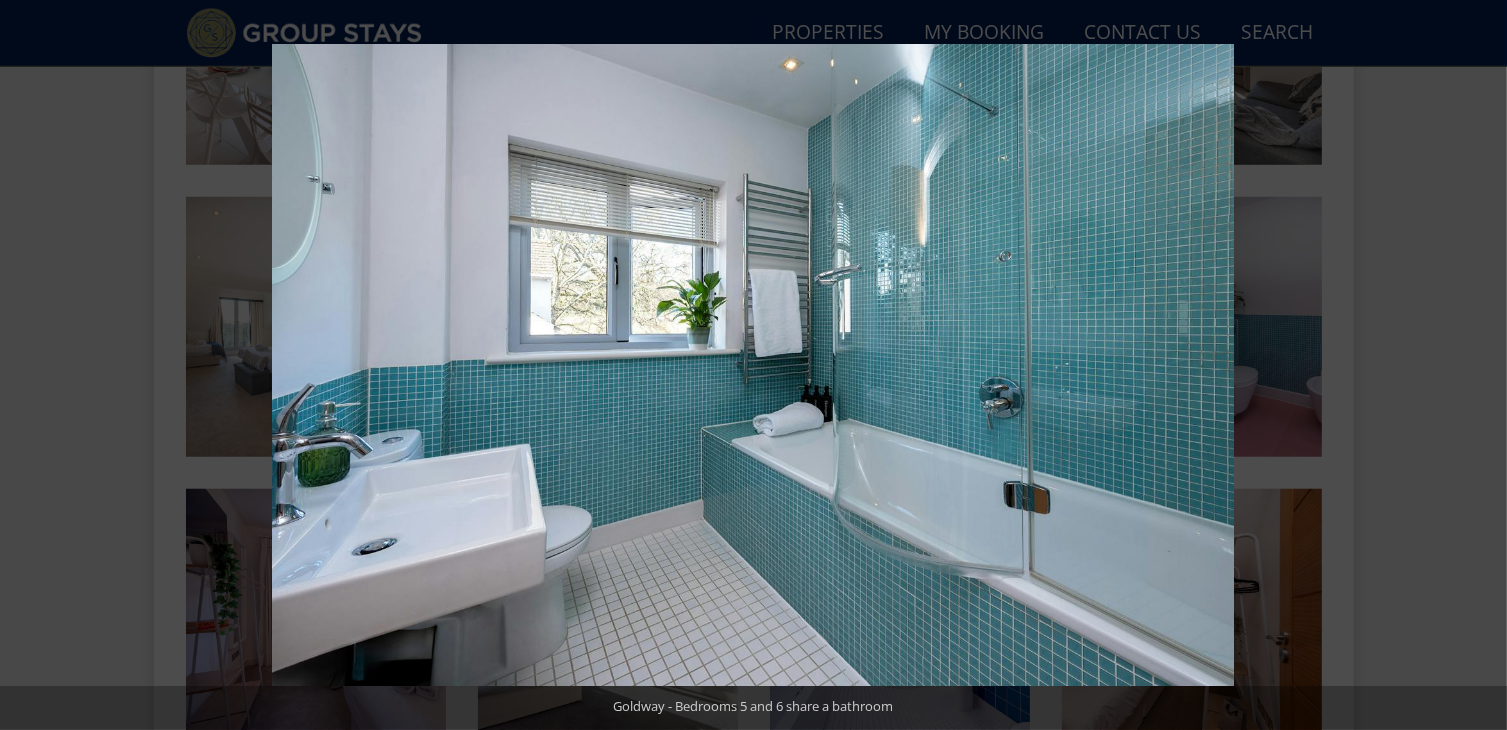 click at bounding box center (1472, 365) 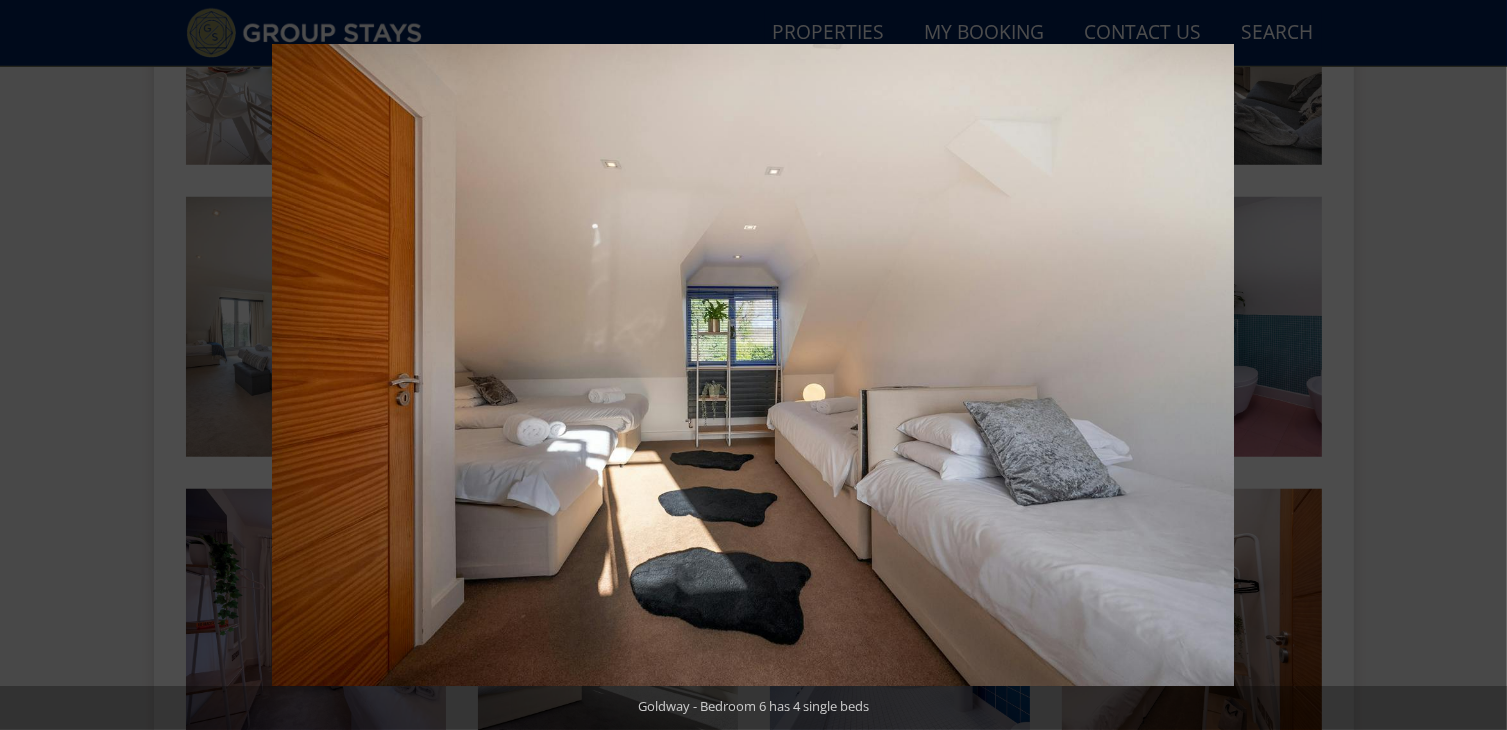 click at bounding box center (1472, 365) 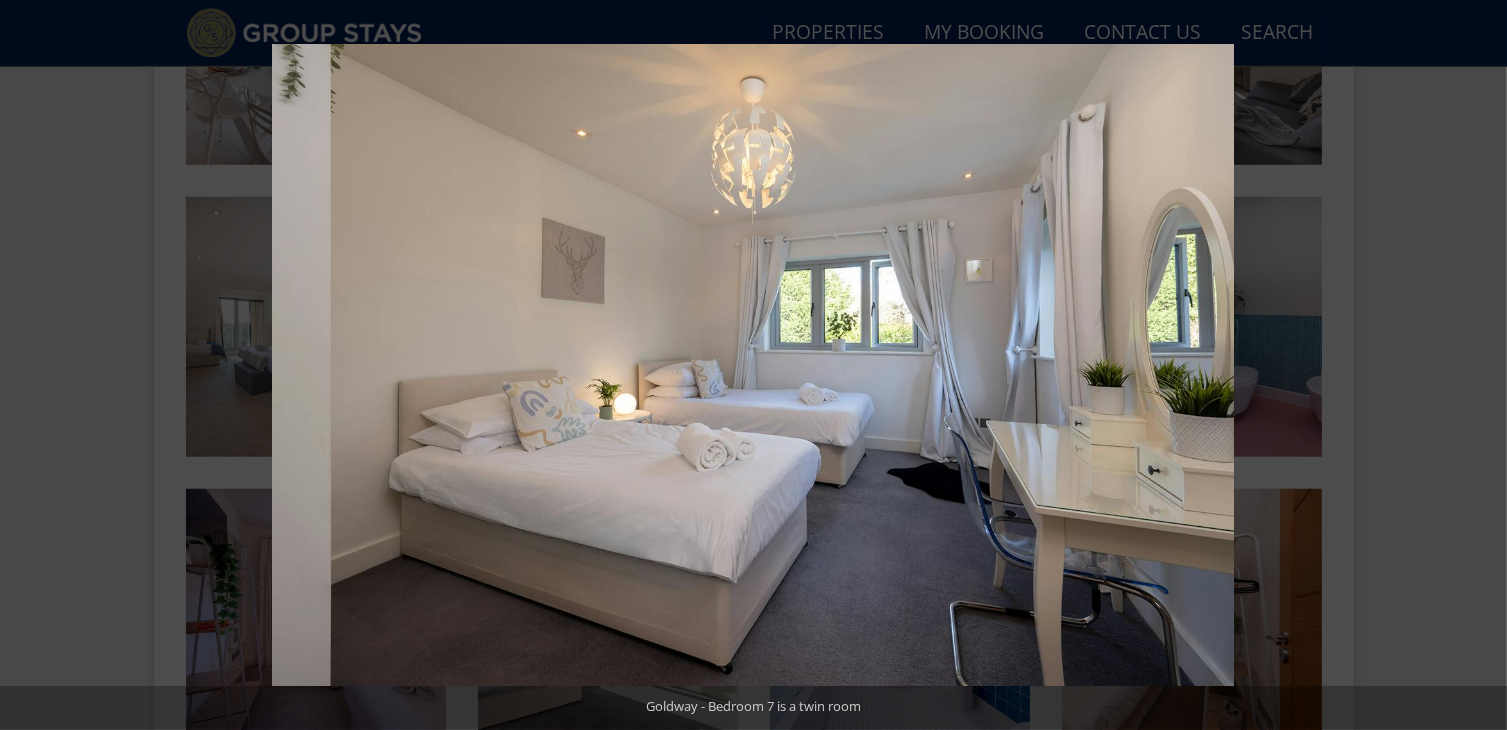 click at bounding box center [1472, 365] 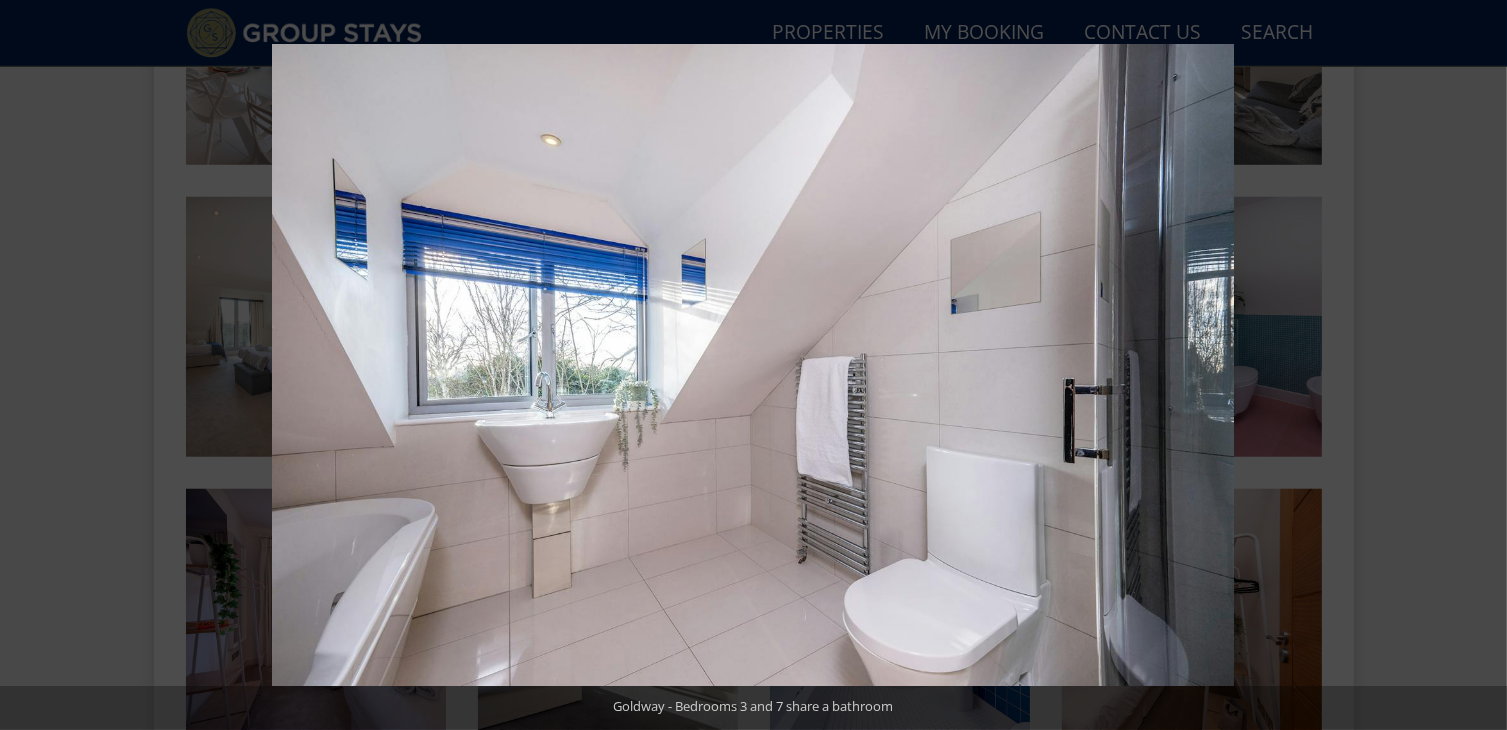 click at bounding box center (1472, 365) 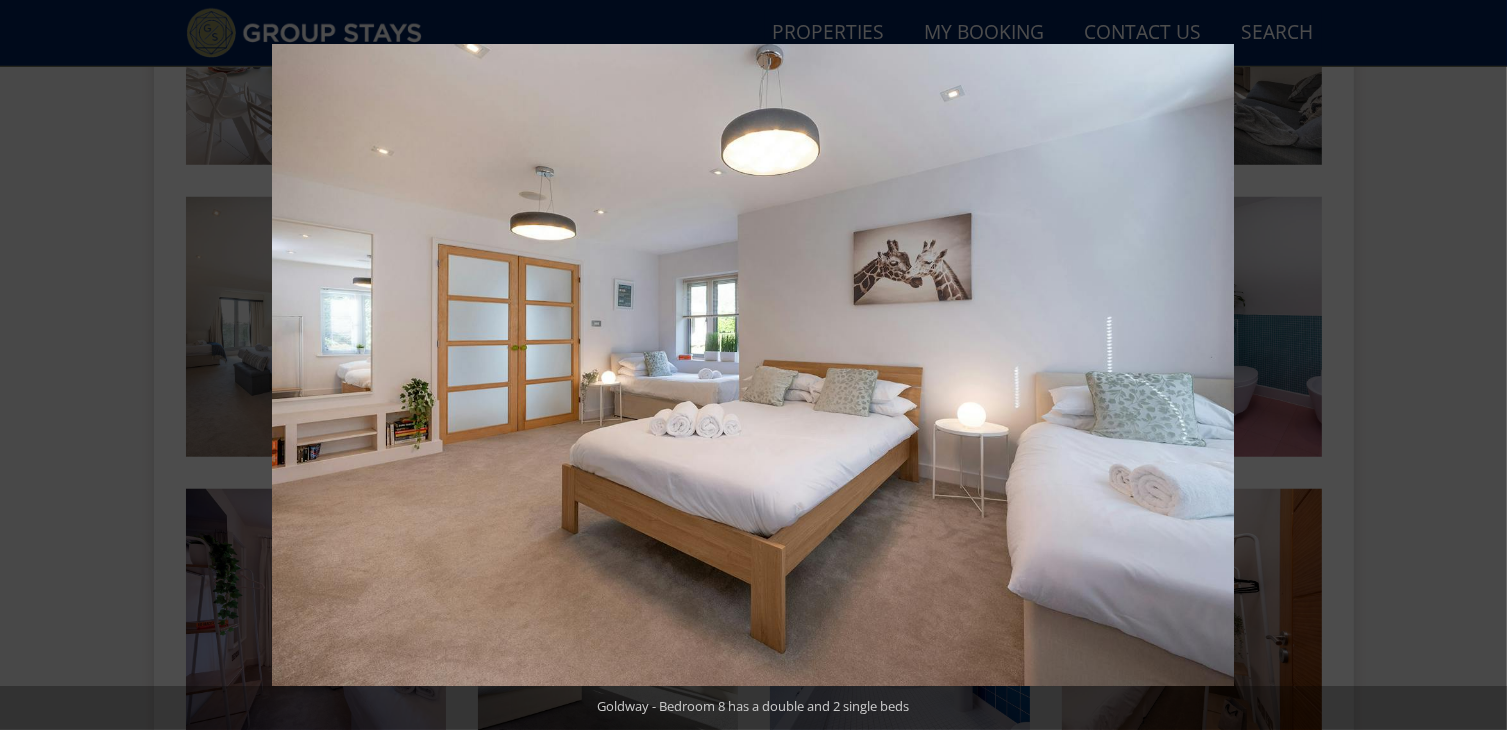 click at bounding box center [1472, 365] 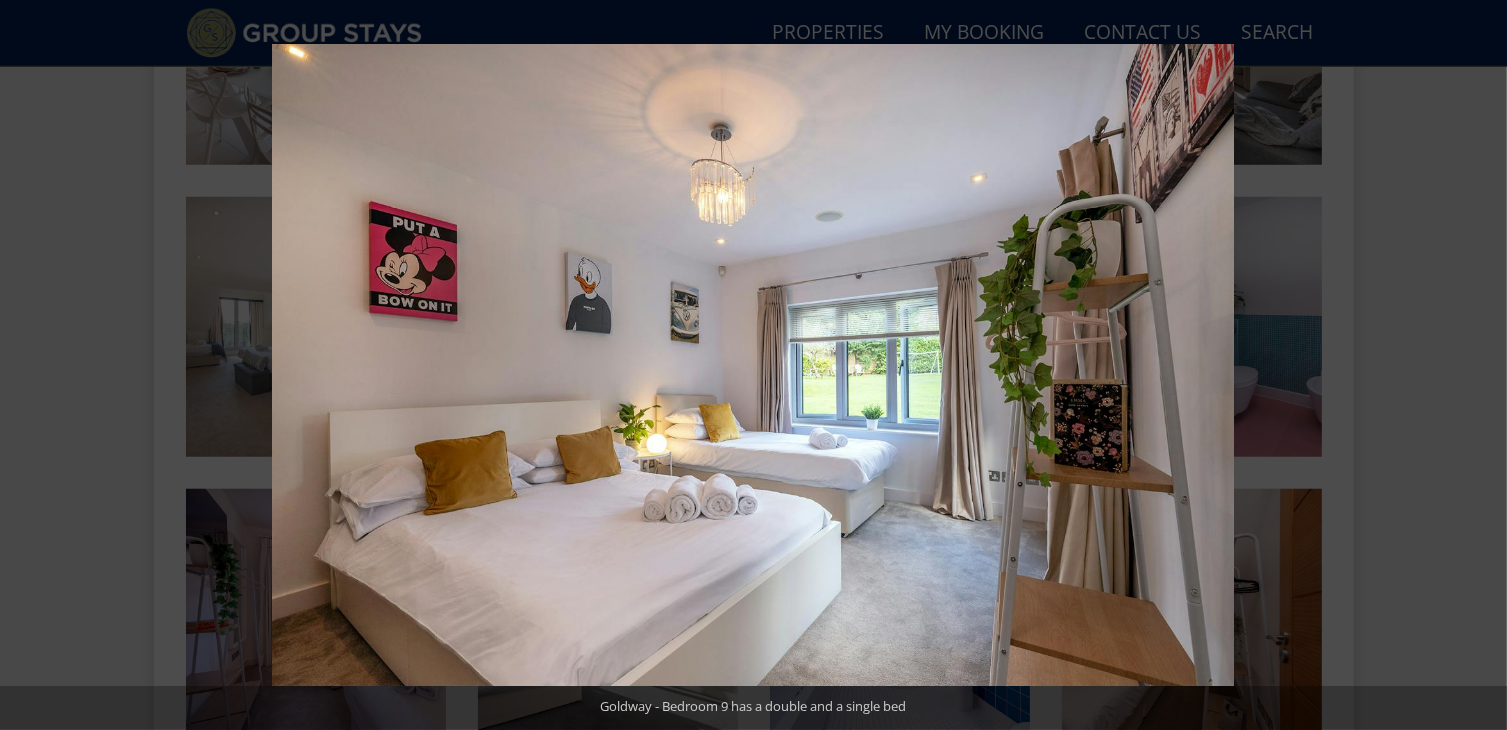 click at bounding box center (1472, 365) 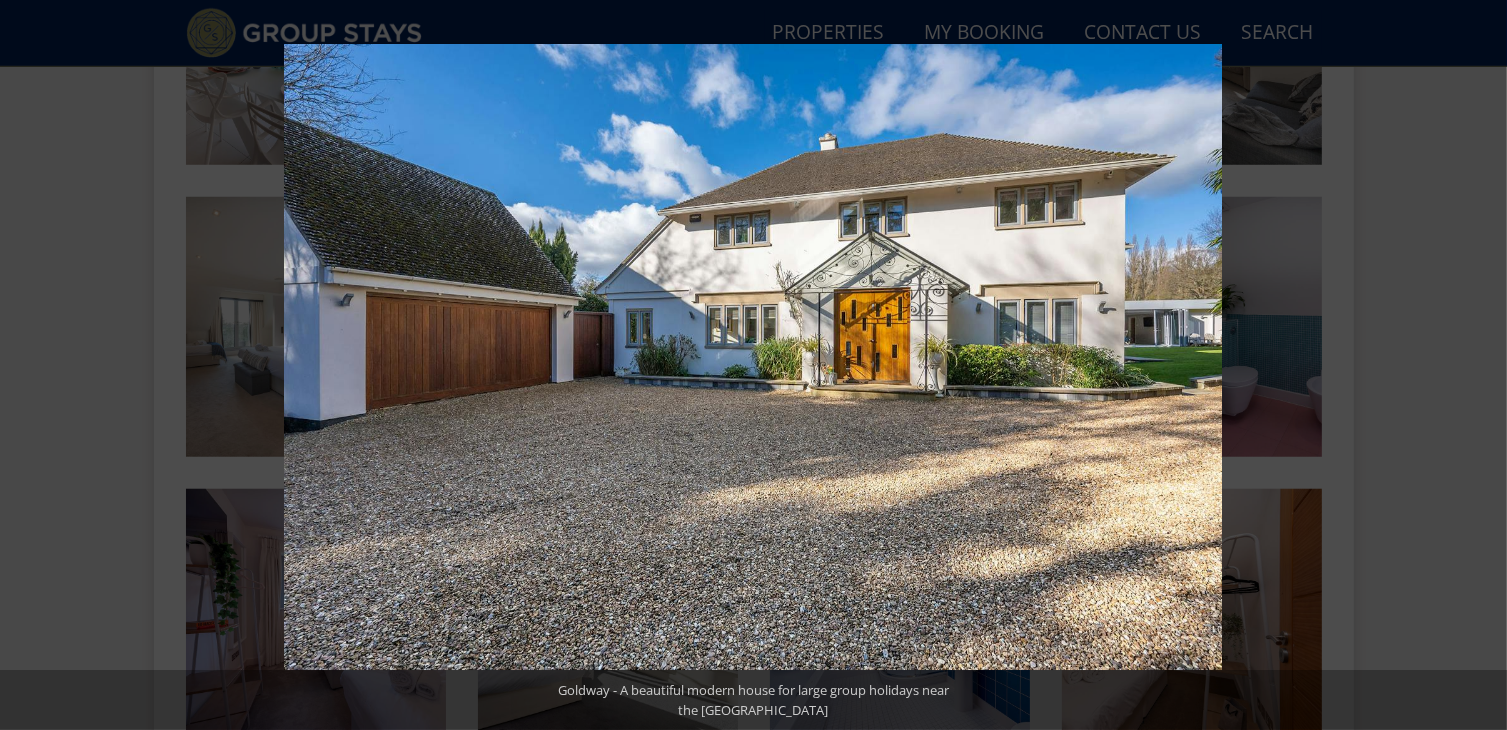 click at bounding box center (1472, 365) 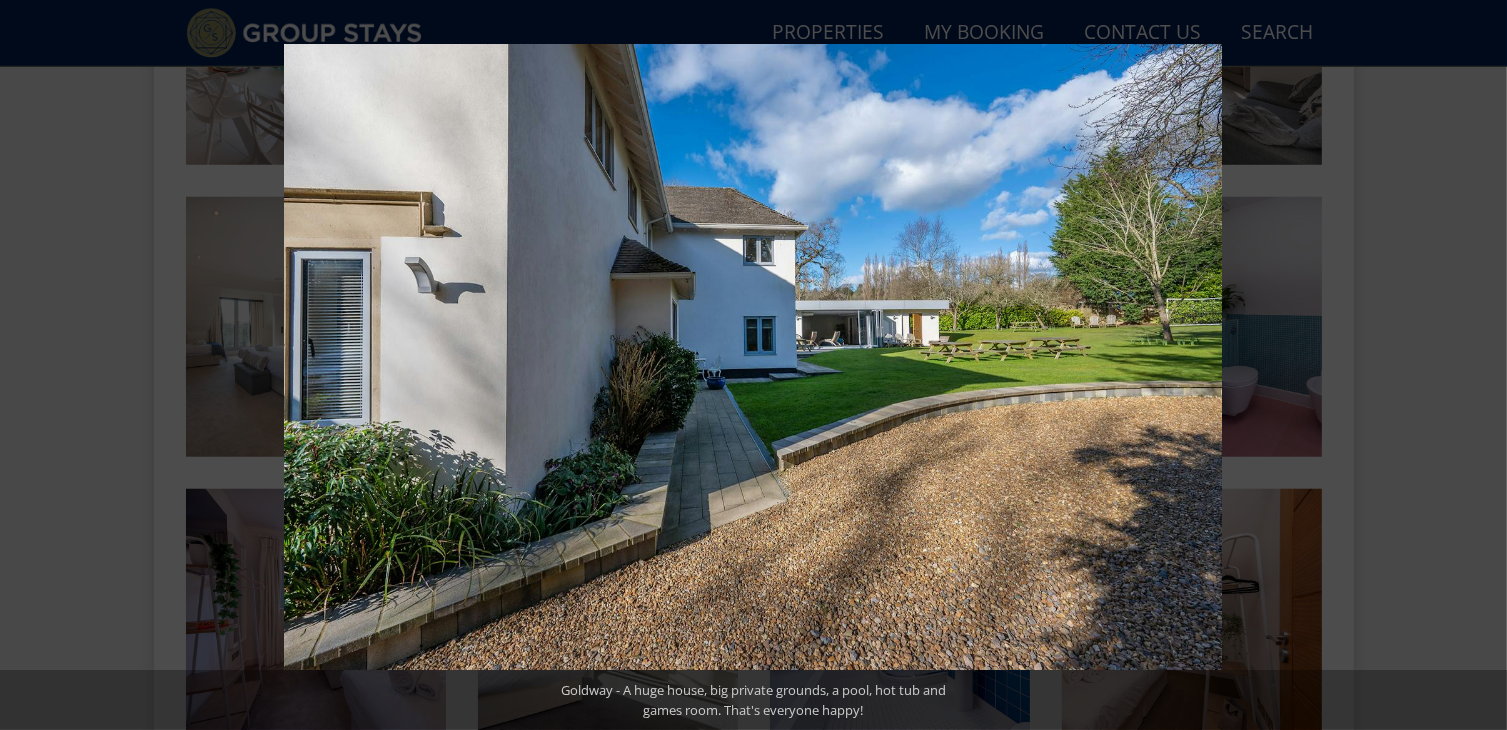 click at bounding box center (1472, 365) 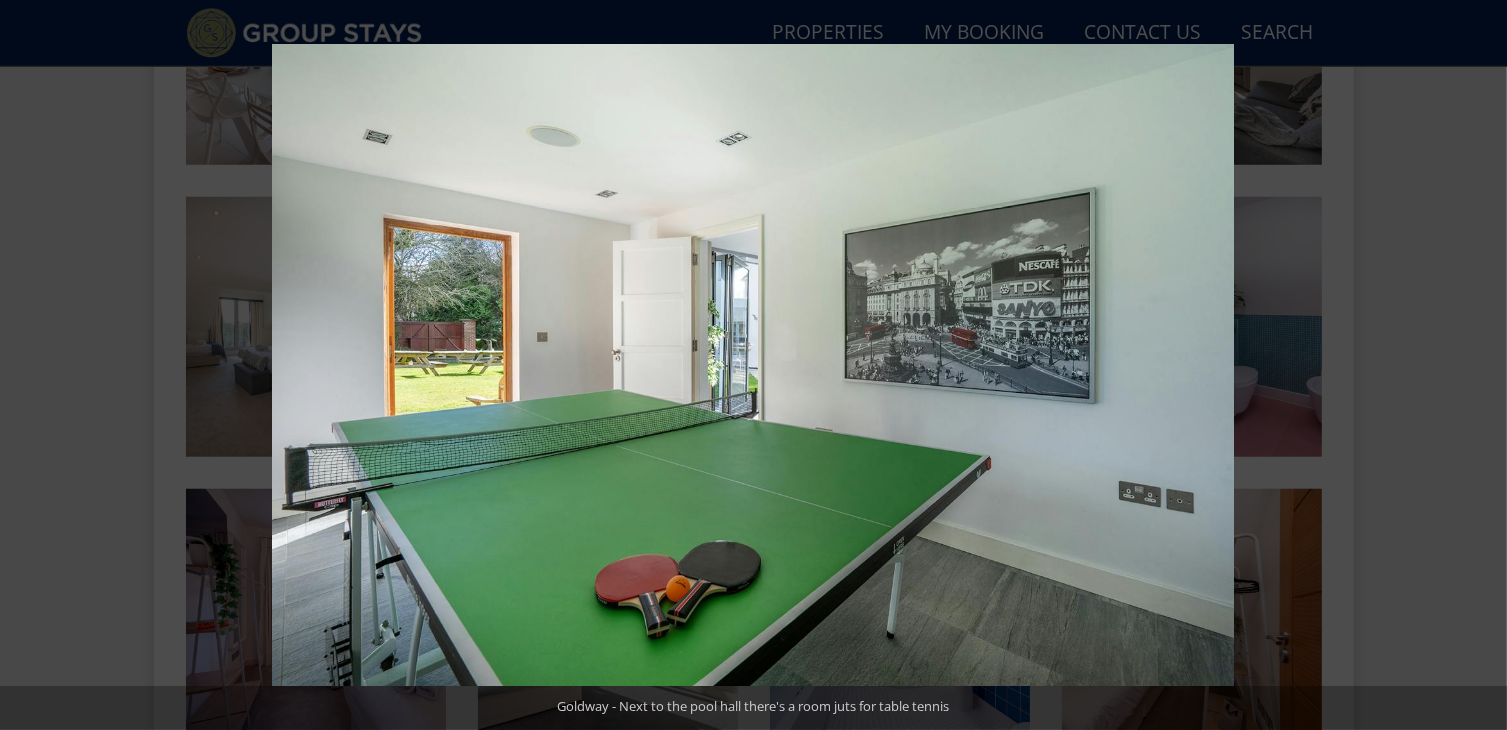 click at bounding box center (1472, 365) 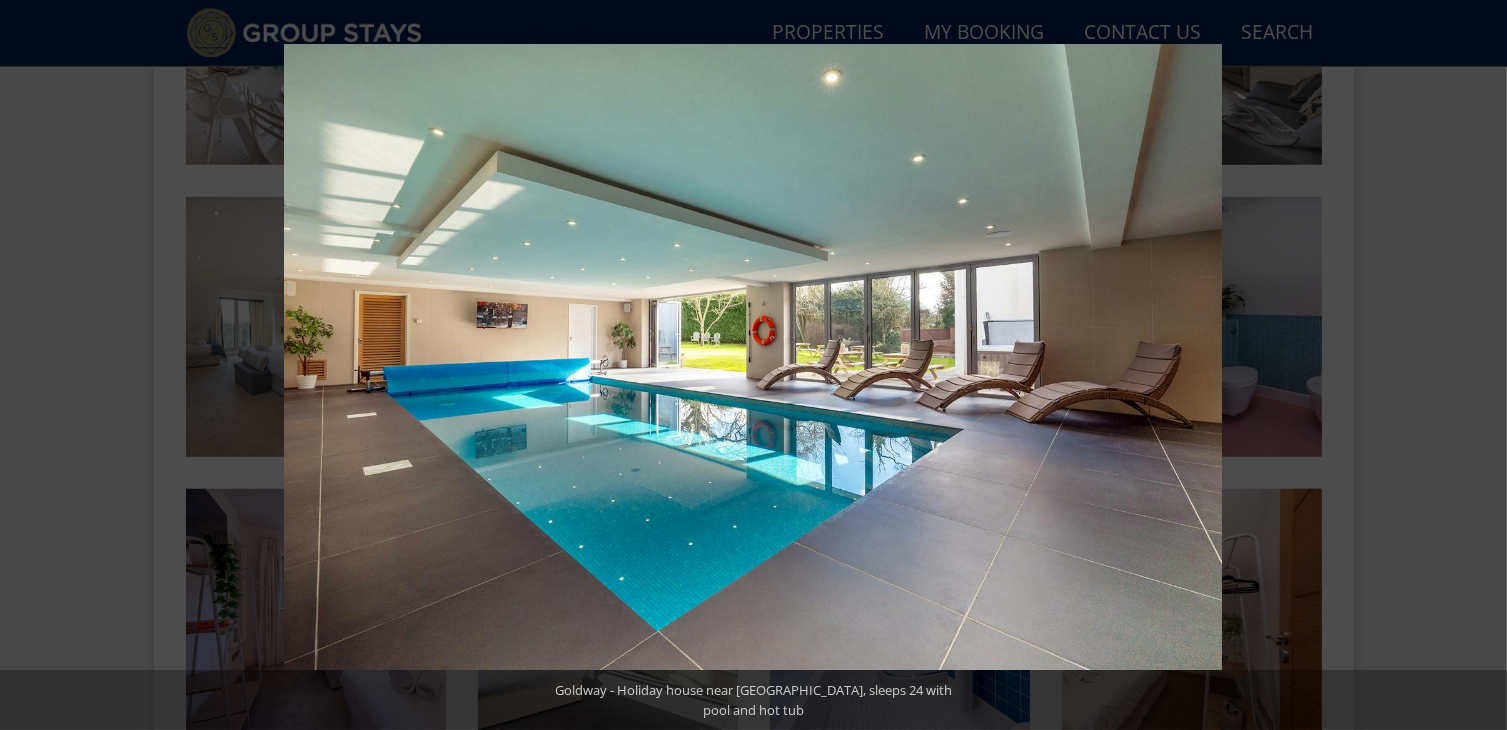 click at bounding box center [1472, 365] 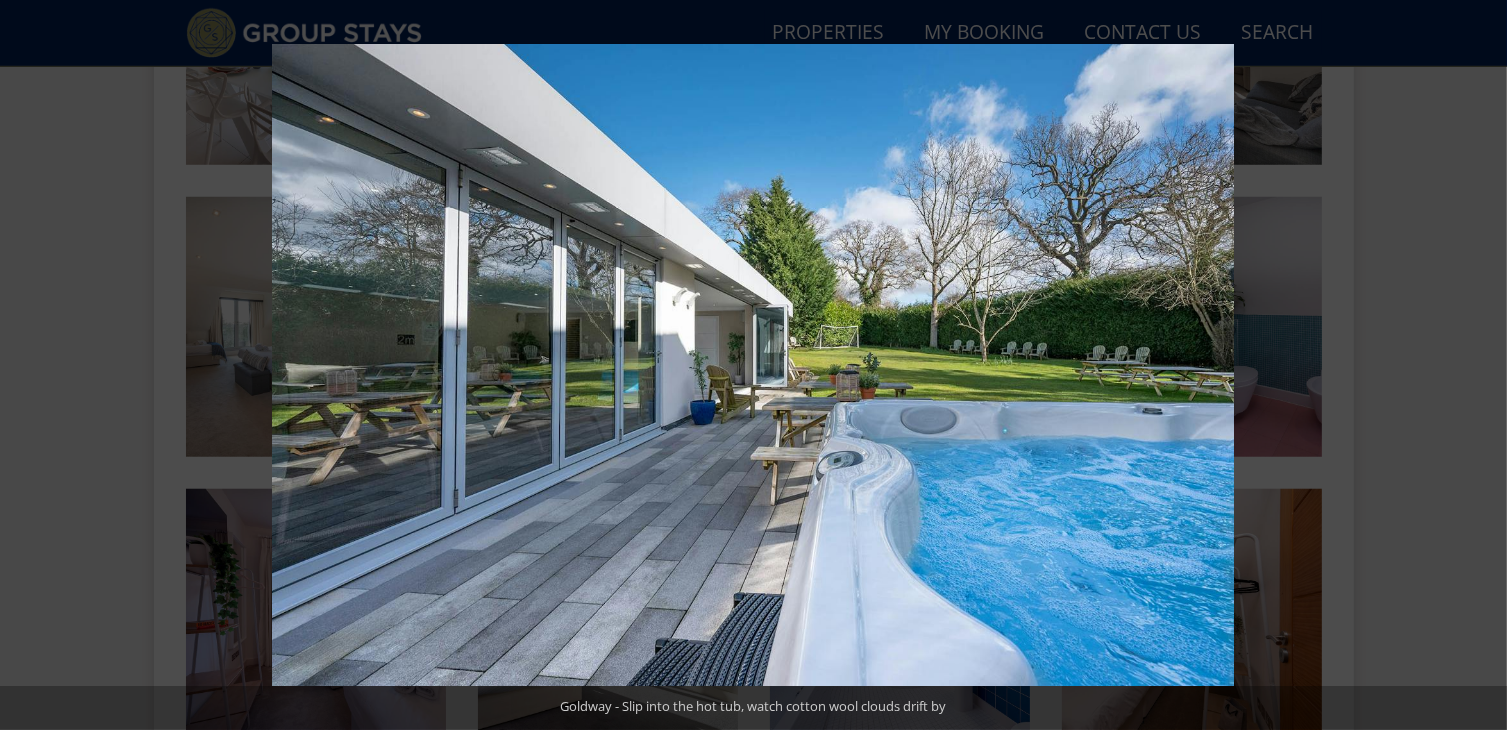 click at bounding box center (1472, 365) 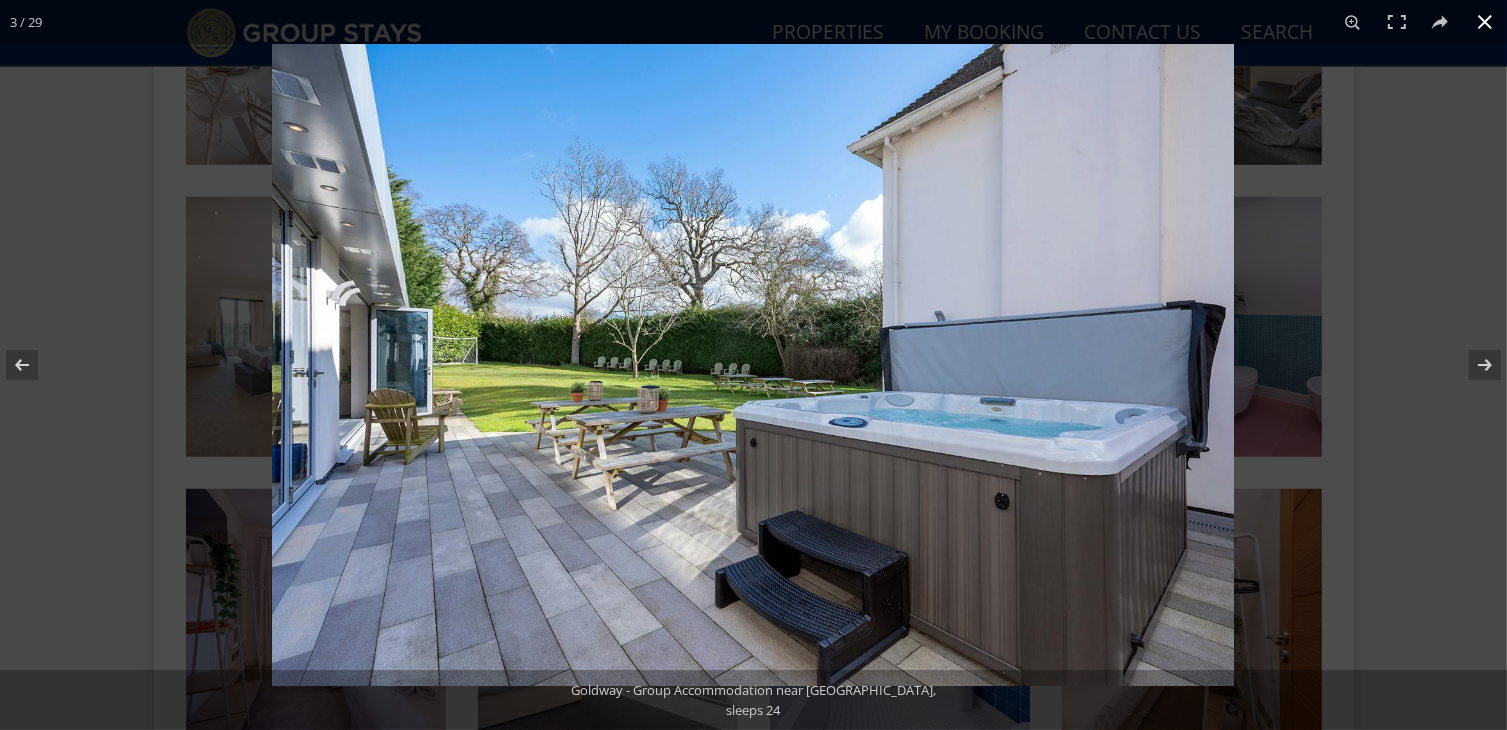 click at bounding box center (1485, 22) 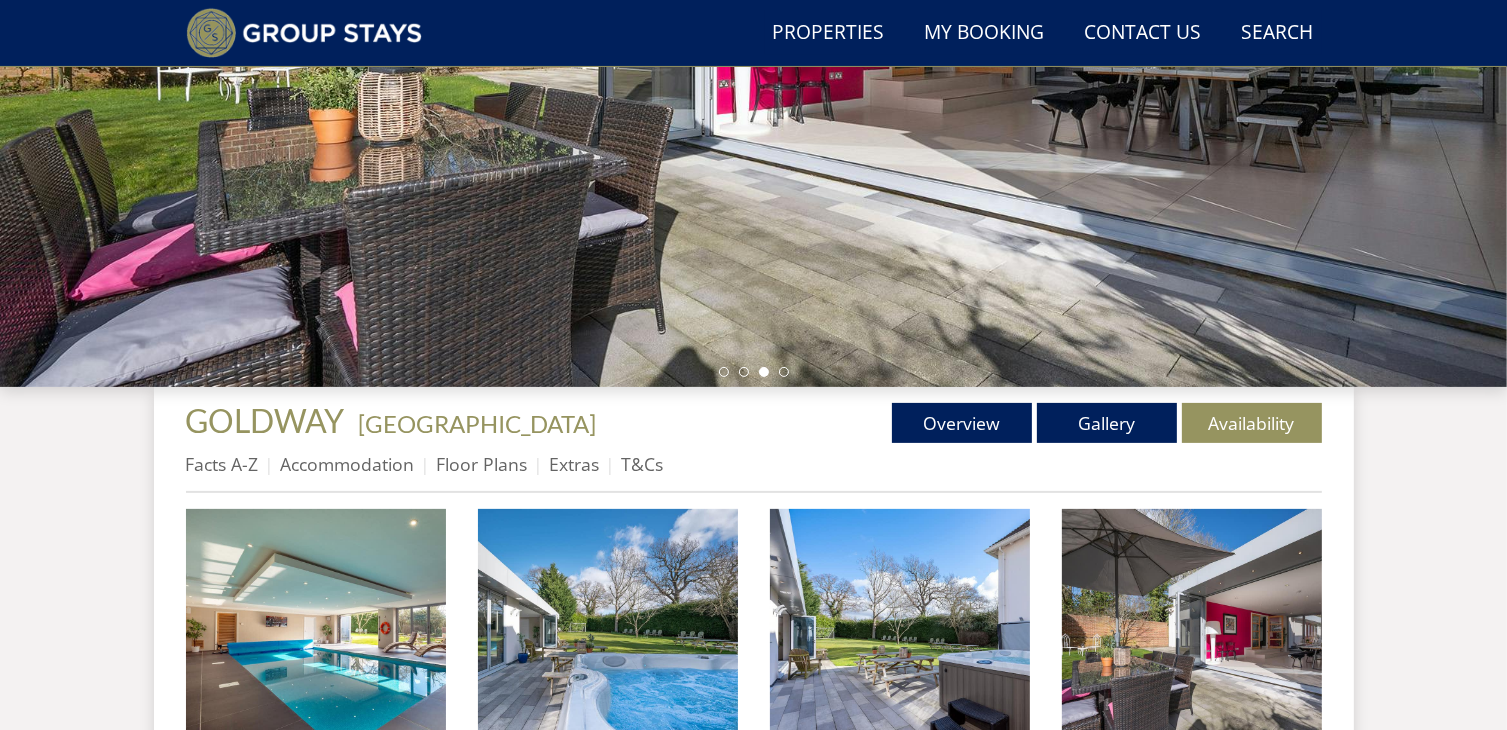 scroll, scrollTop: 428, scrollLeft: 0, axis: vertical 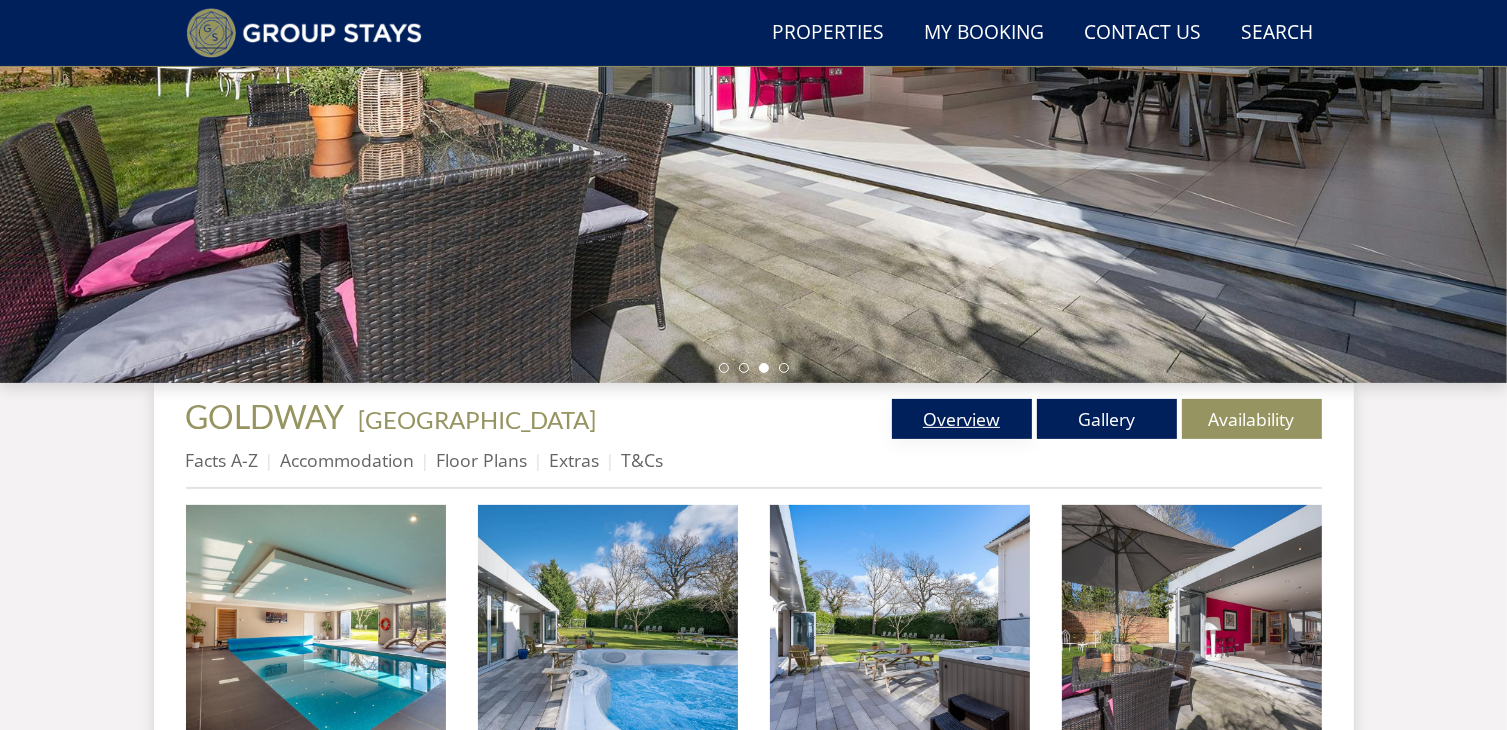 click on "Overview" at bounding box center [962, 419] 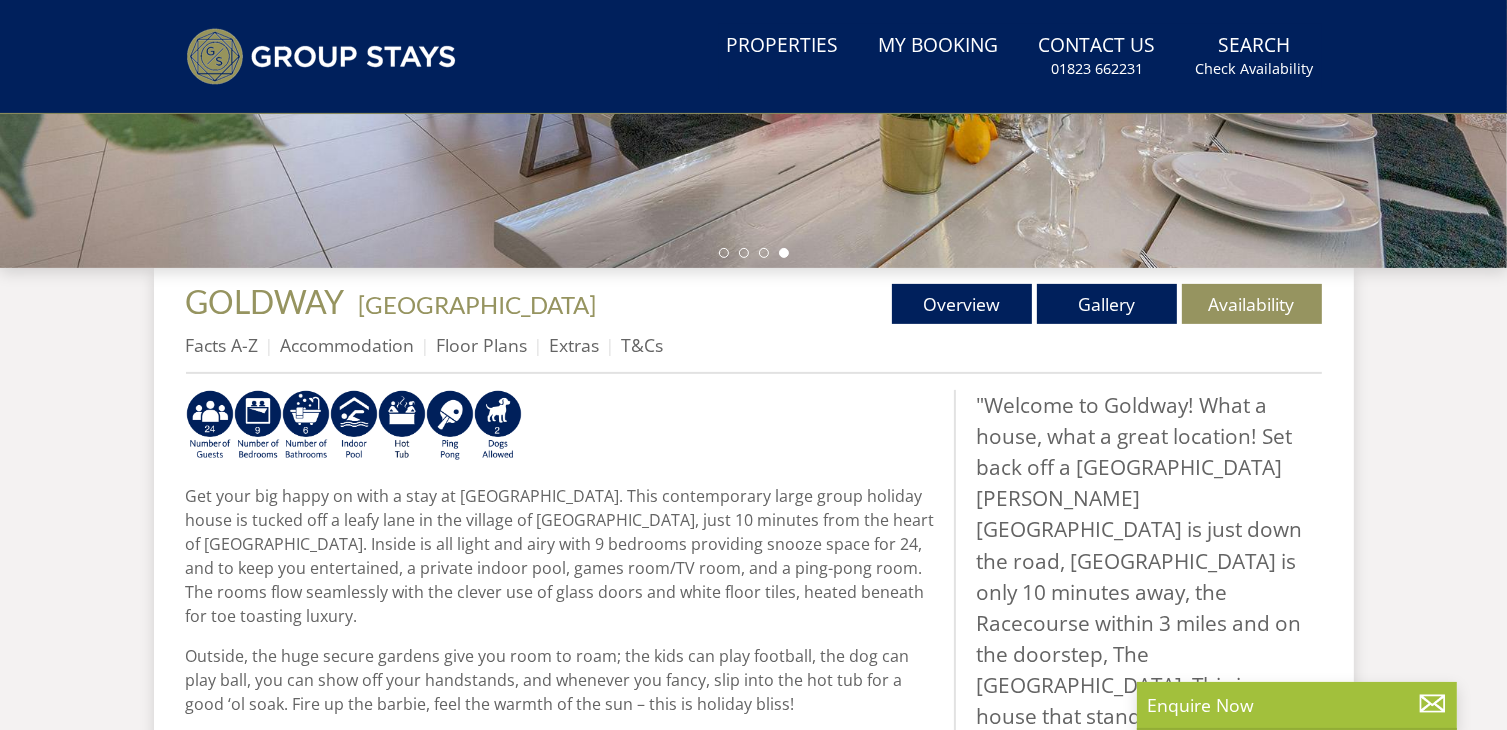 scroll, scrollTop: 0, scrollLeft: 0, axis: both 